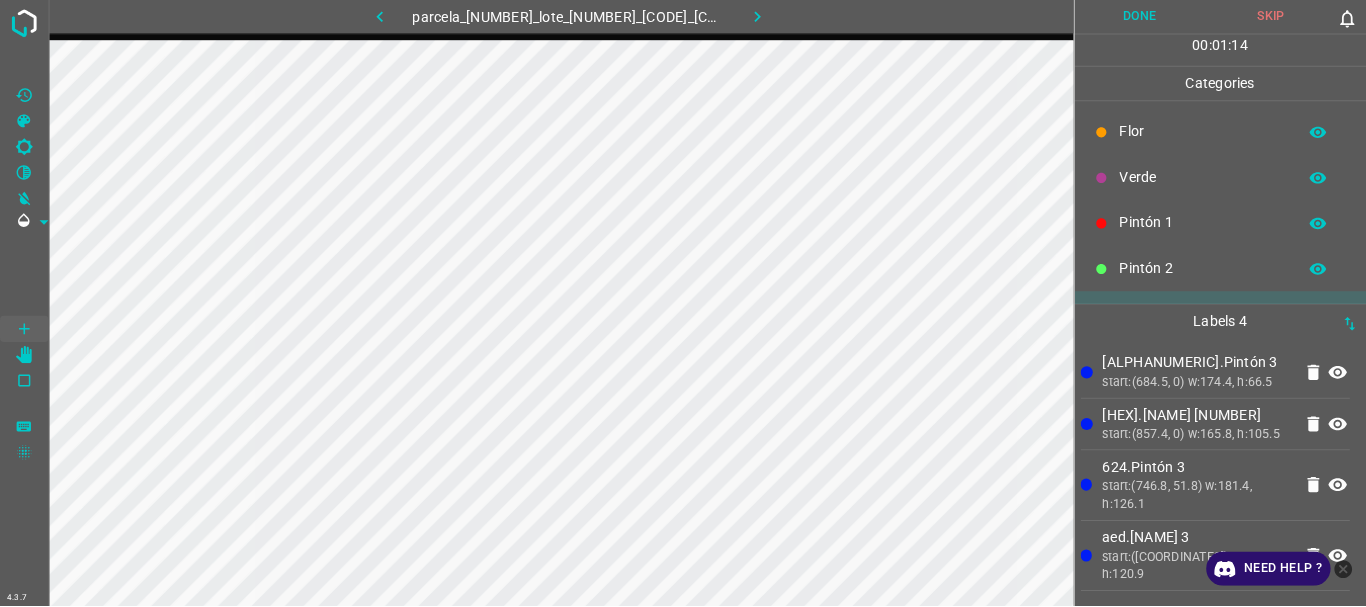 scroll, scrollTop: 0, scrollLeft: 0, axis: both 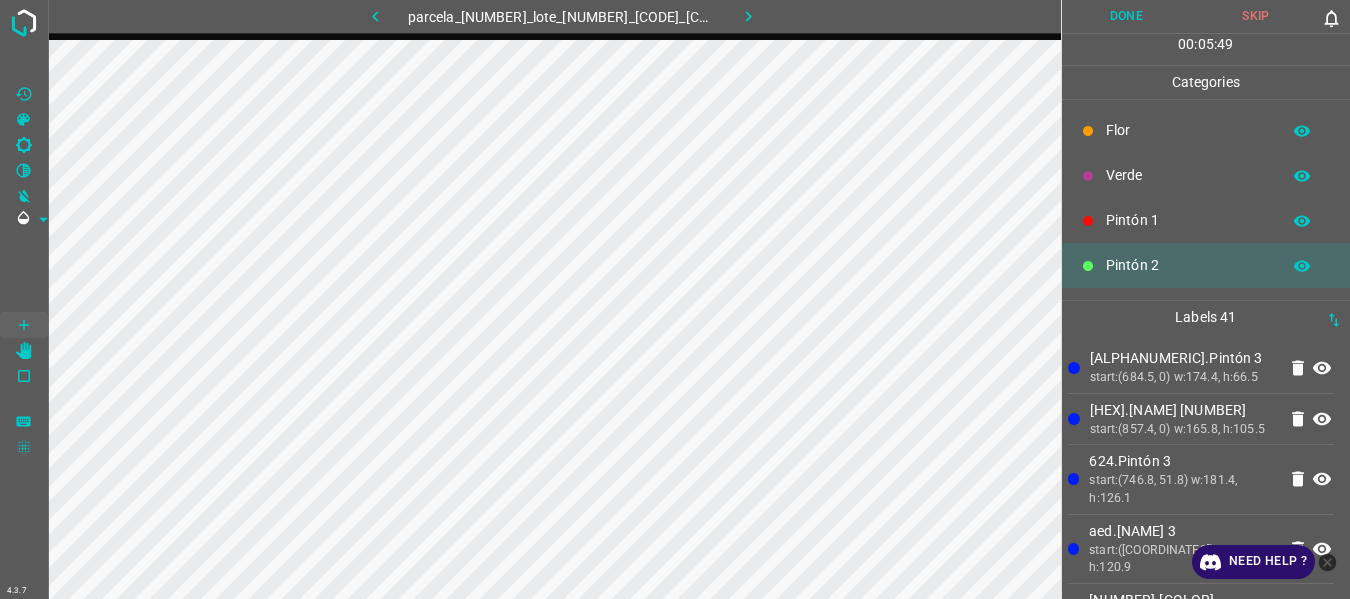 click on "Flor" at bounding box center (1188, 130) 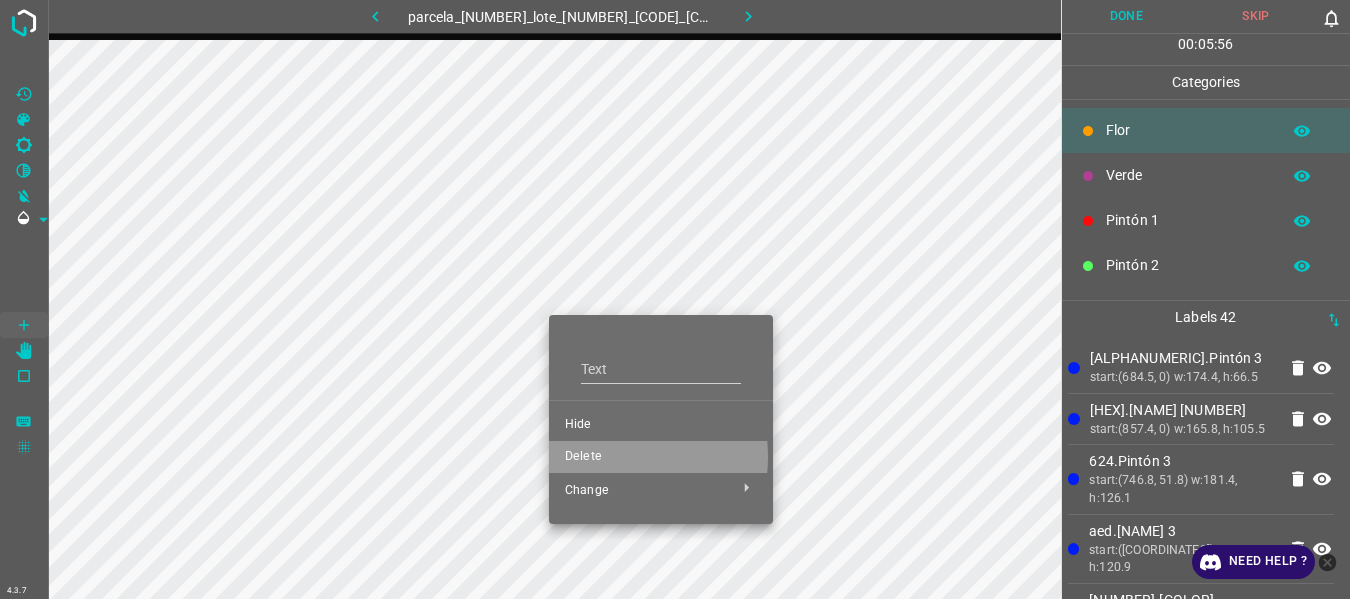 click on "Delete" at bounding box center [661, 457] 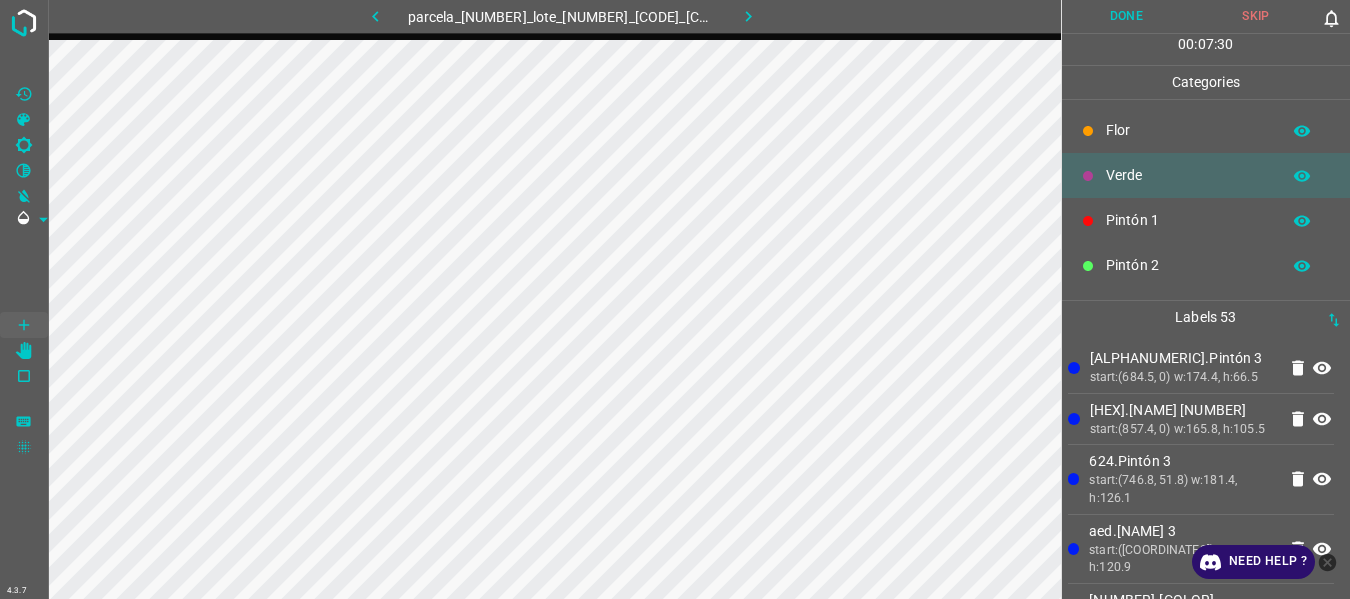 click on "Done" at bounding box center (1127, 16) 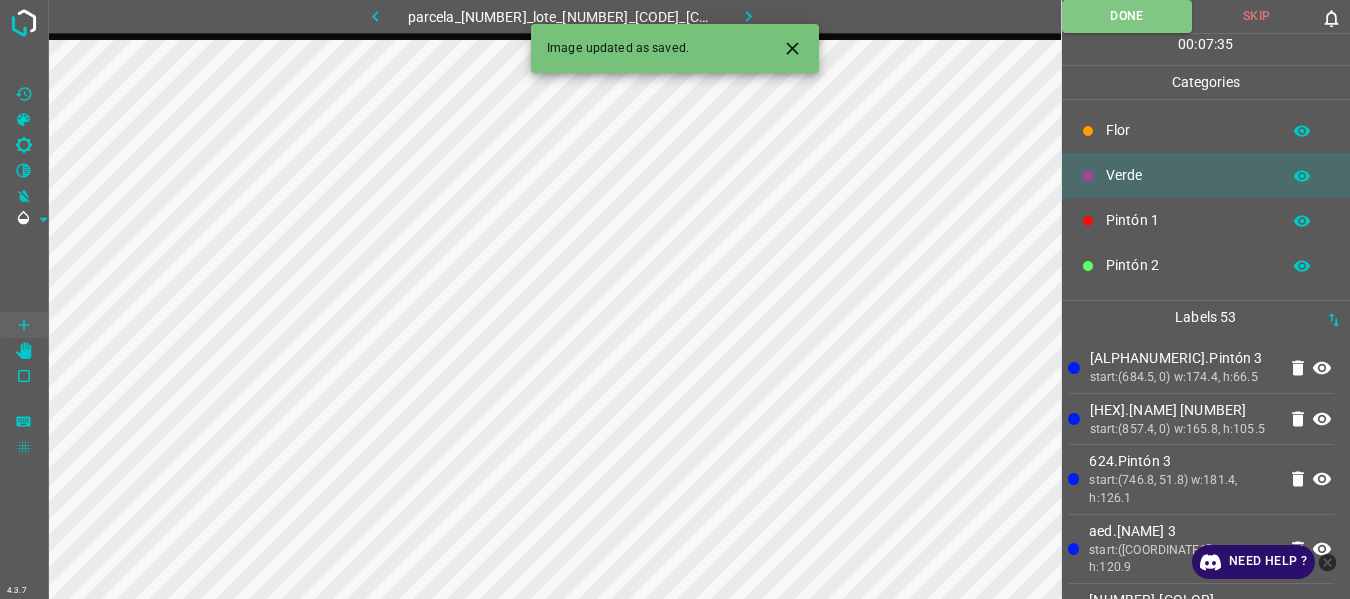 click 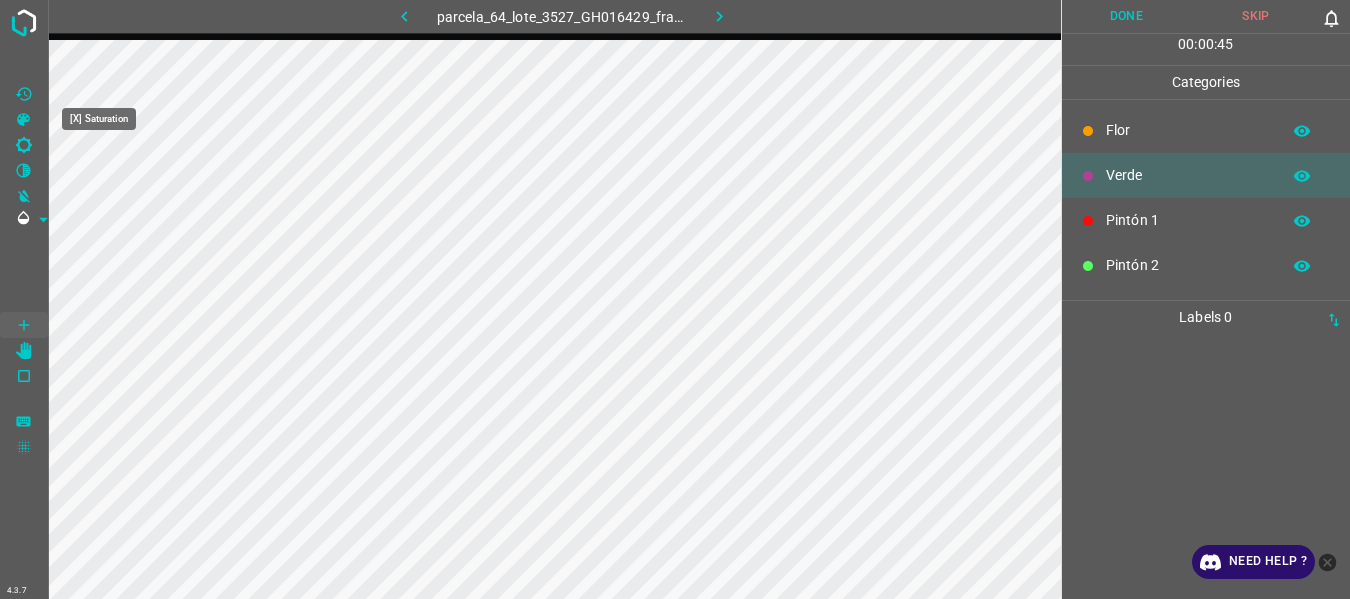click 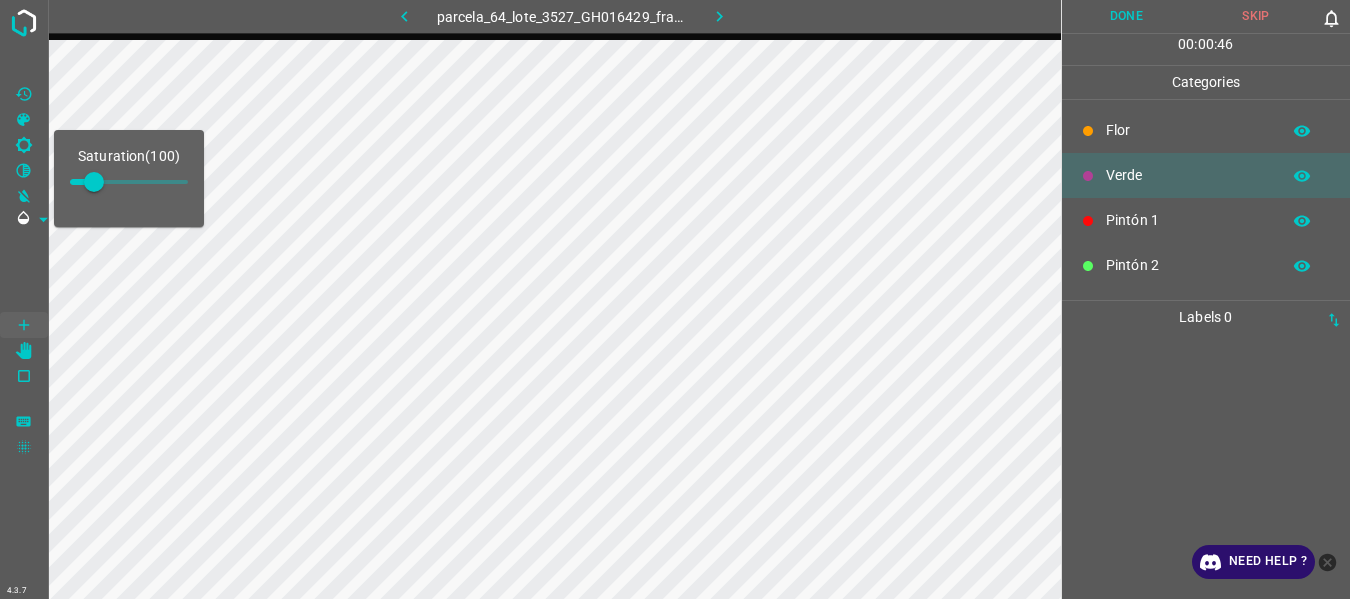 click at bounding box center [94, 182] 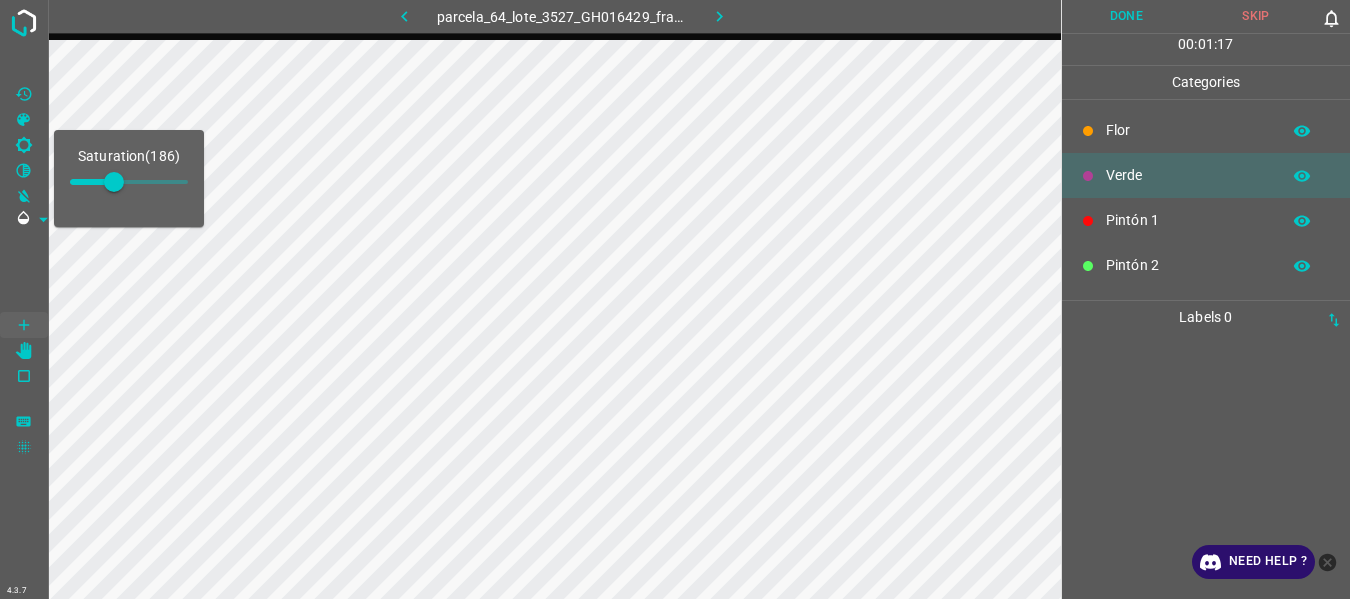 click at bounding box center [24, 61] 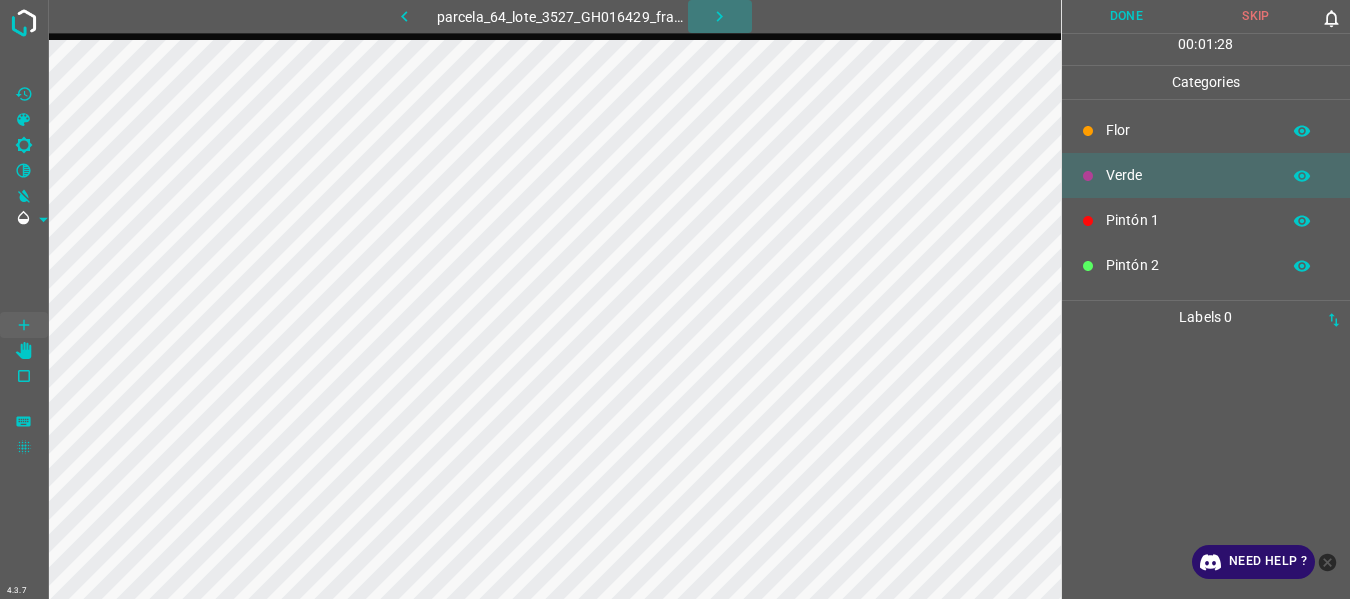 click 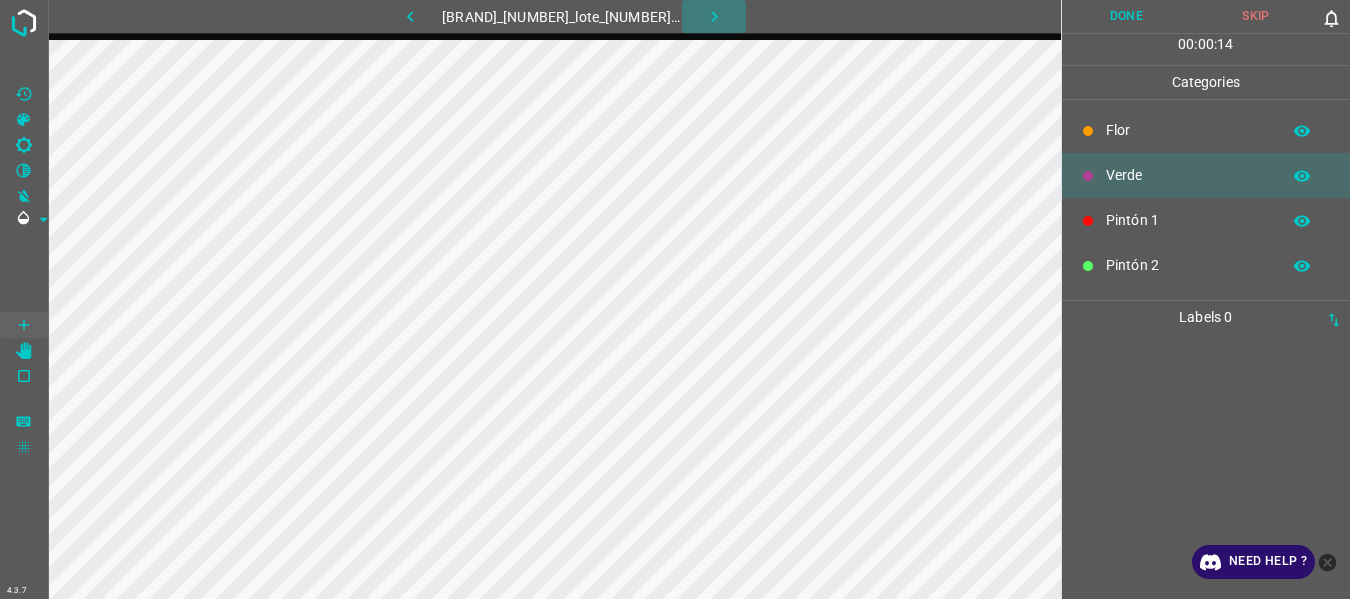 click at bounding box center [714, 16] 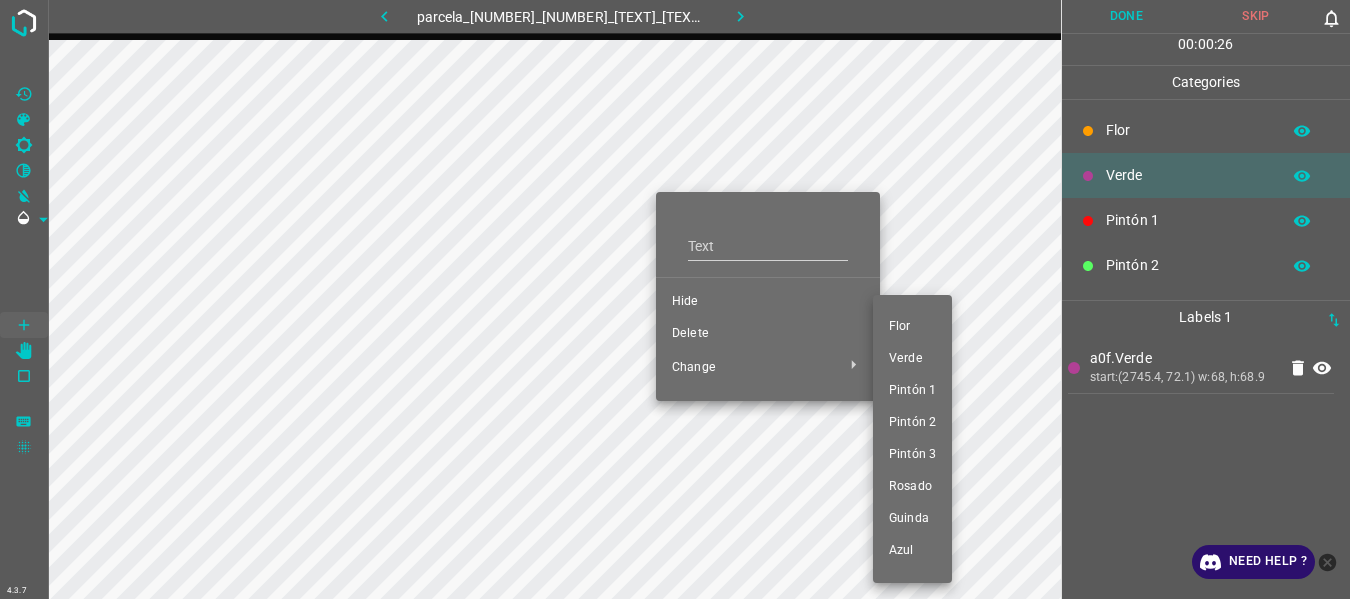 click at bounding box center (675, 299) 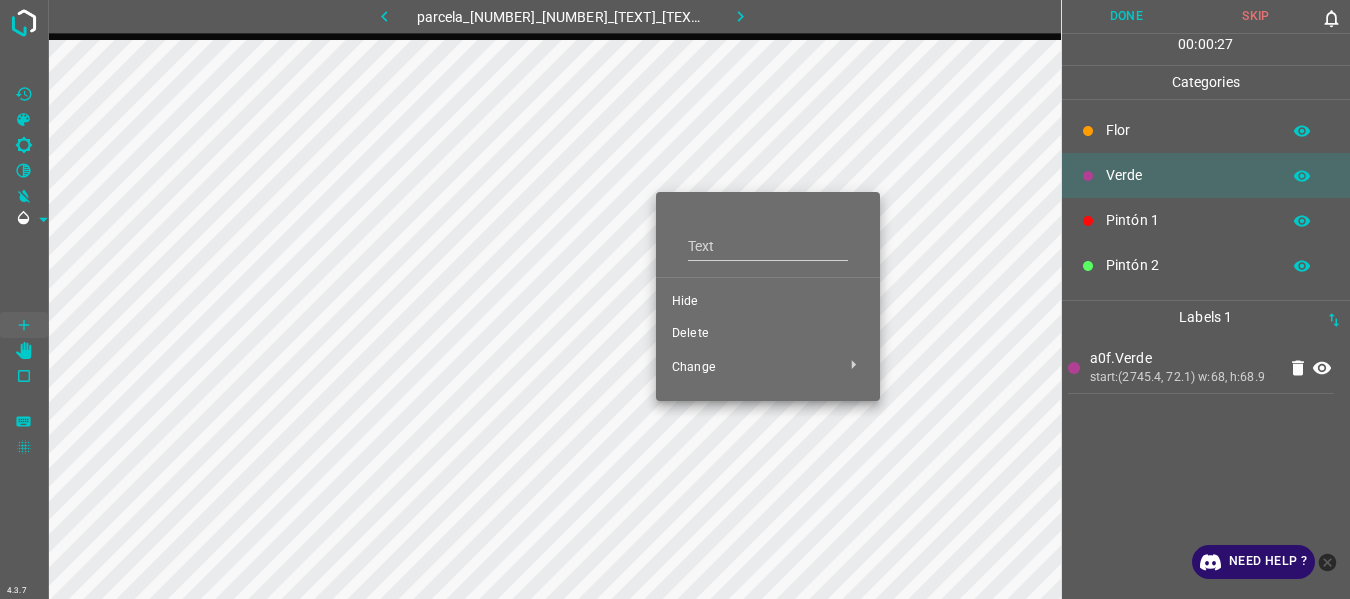click on "Delete" at bounding box center [768, 334] 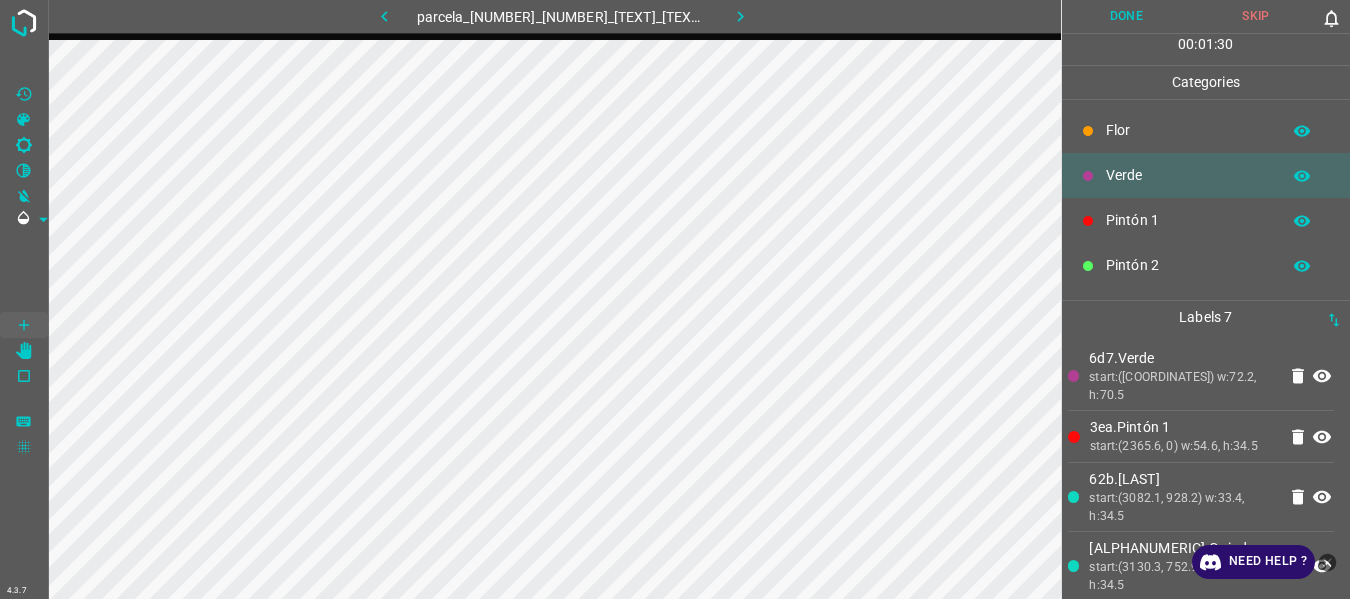 click on "Flor" at bounding box center [1206, 130] 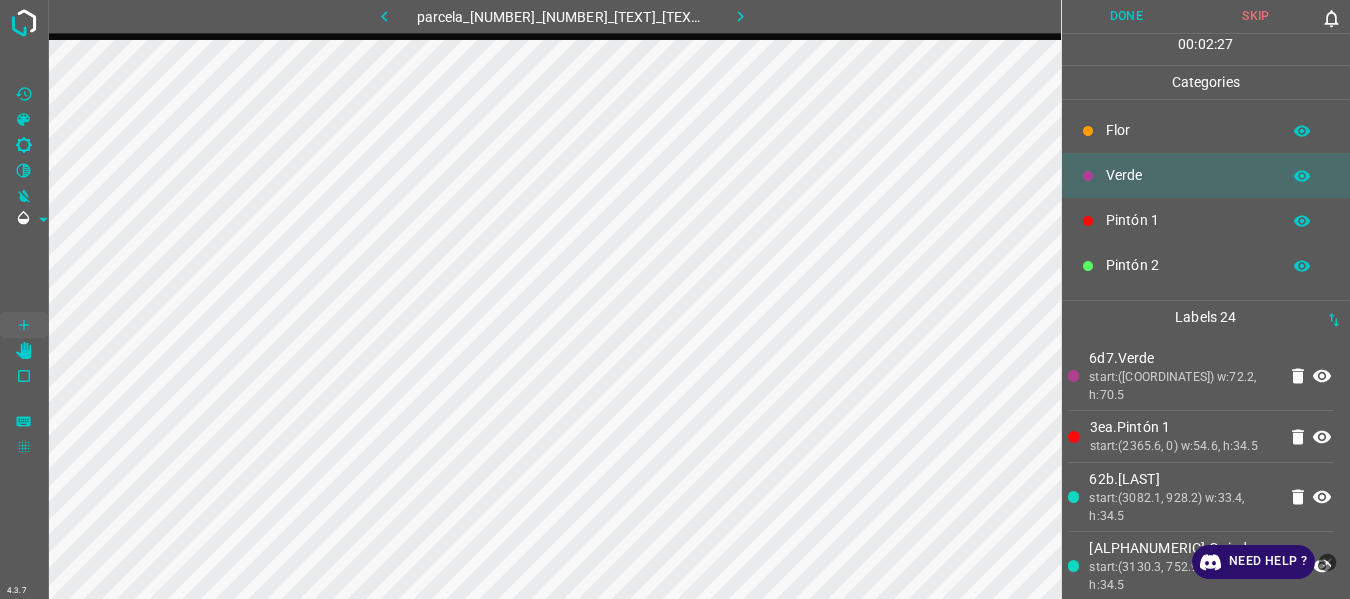 click 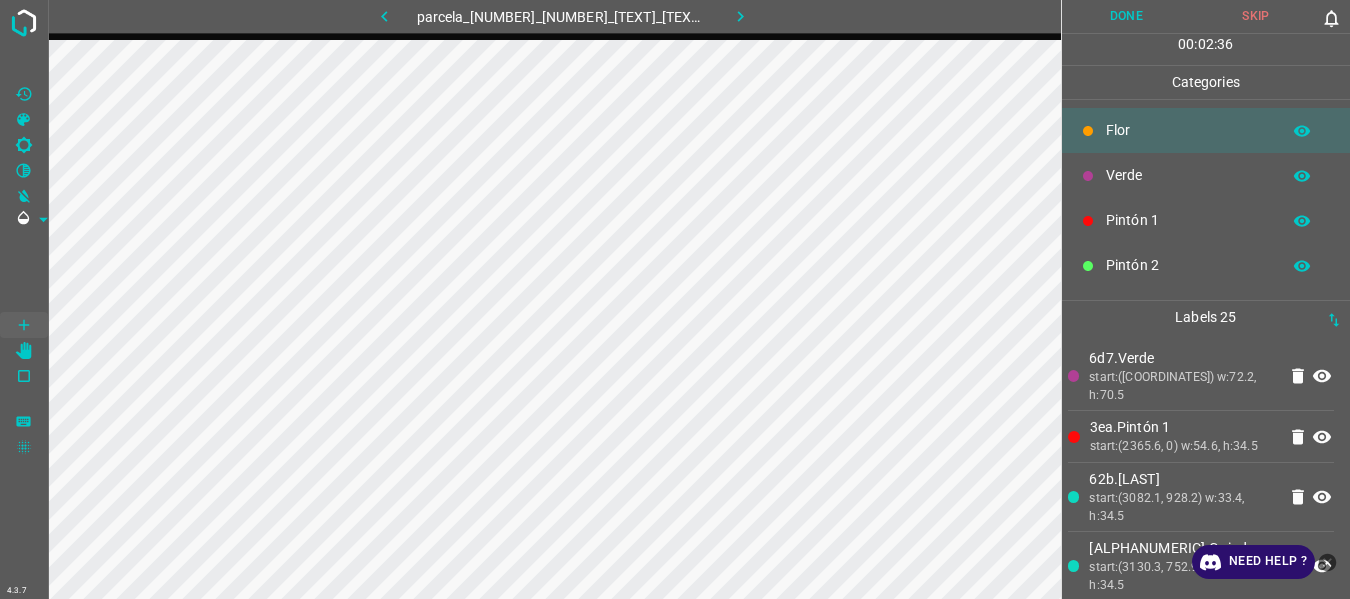 click on "Verde" at bounding box center (1188, 175) 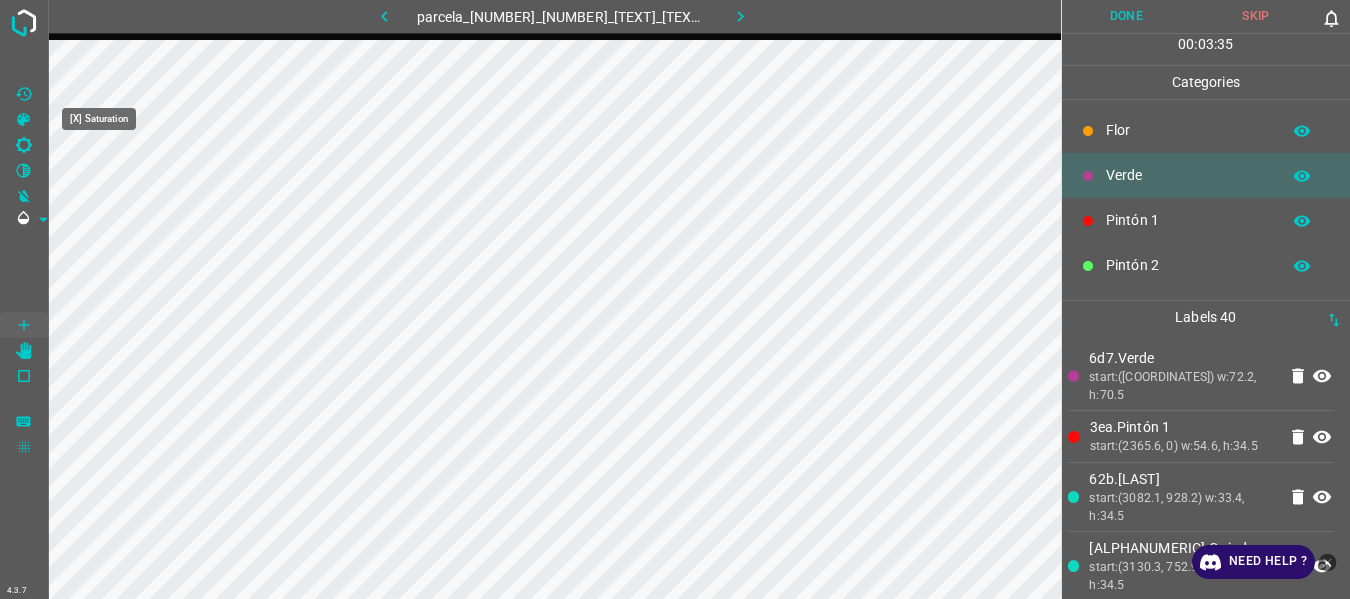 click 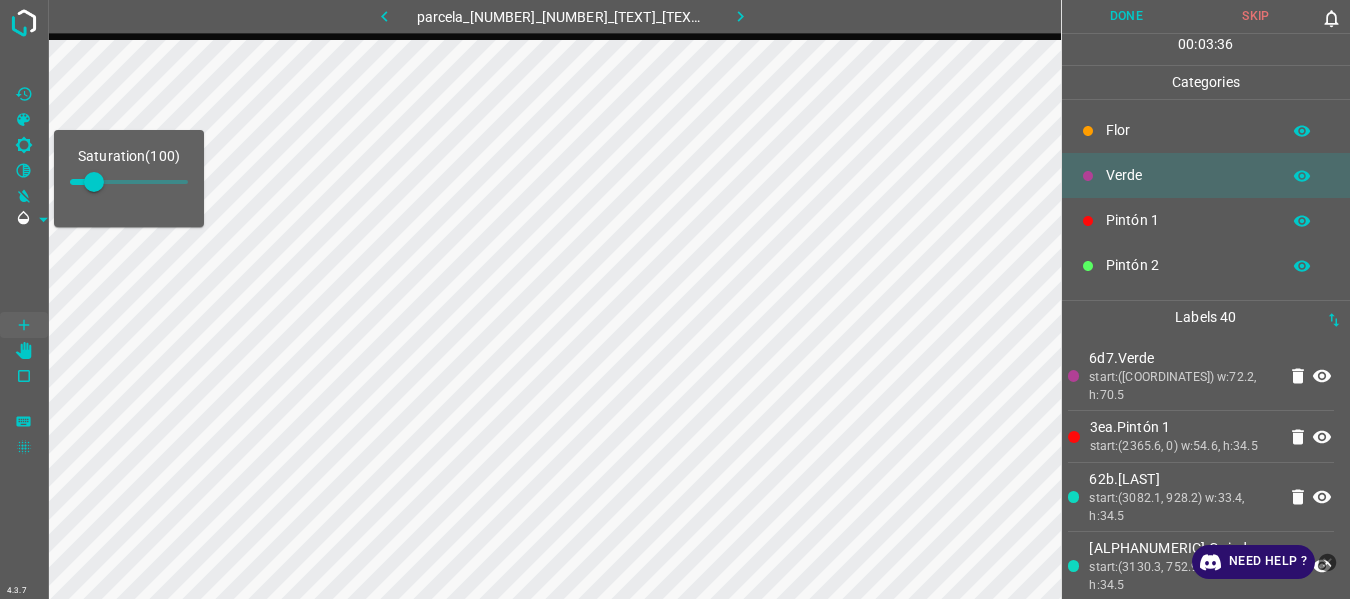 click at bounding box center (129, 182) 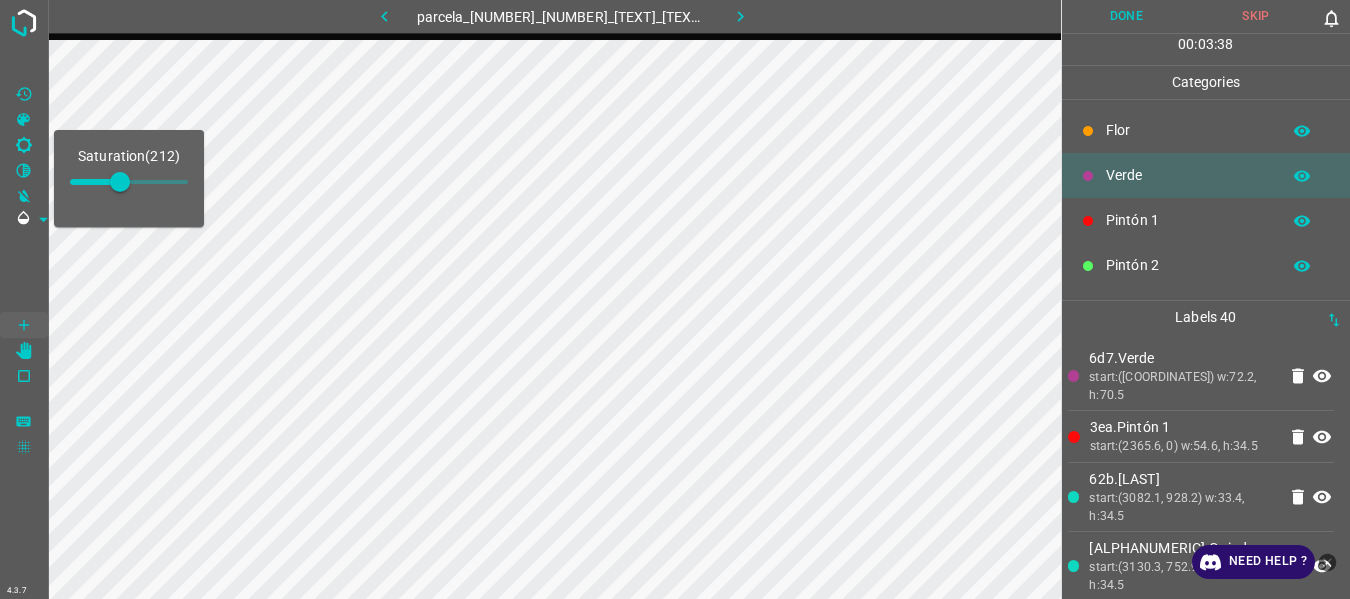 click at bounding box center [24, 272] 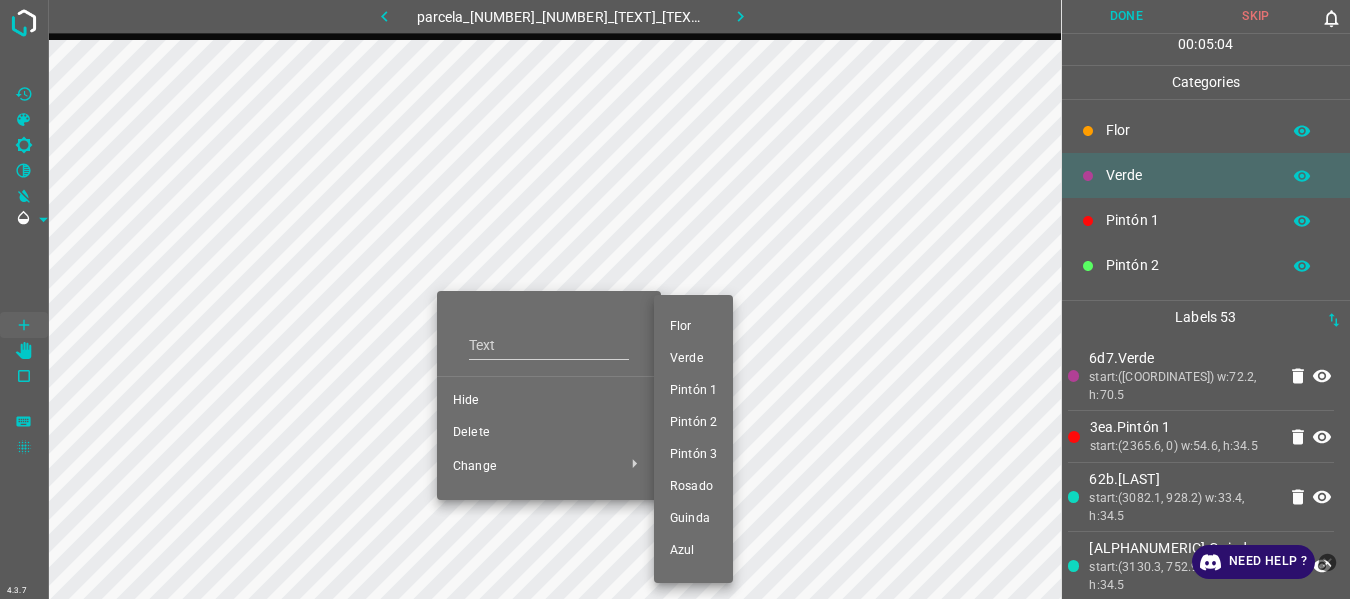 click at bounding box center [675, 299] 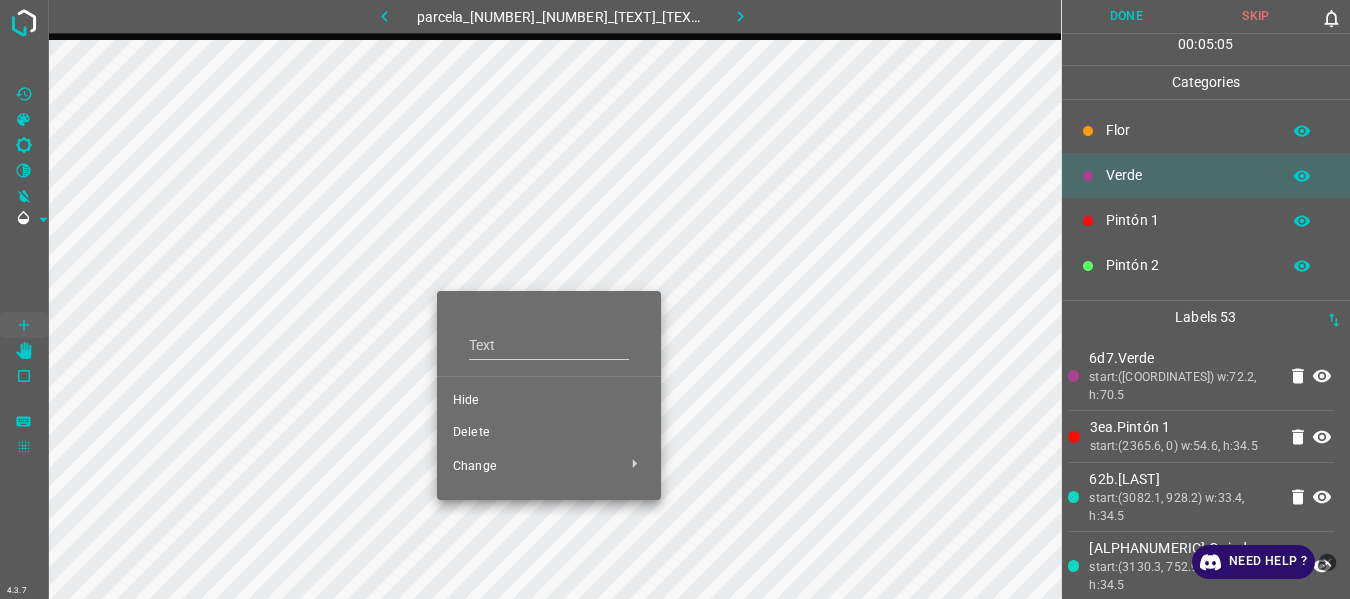 click on "Delete" at bounding box center (549, 433) 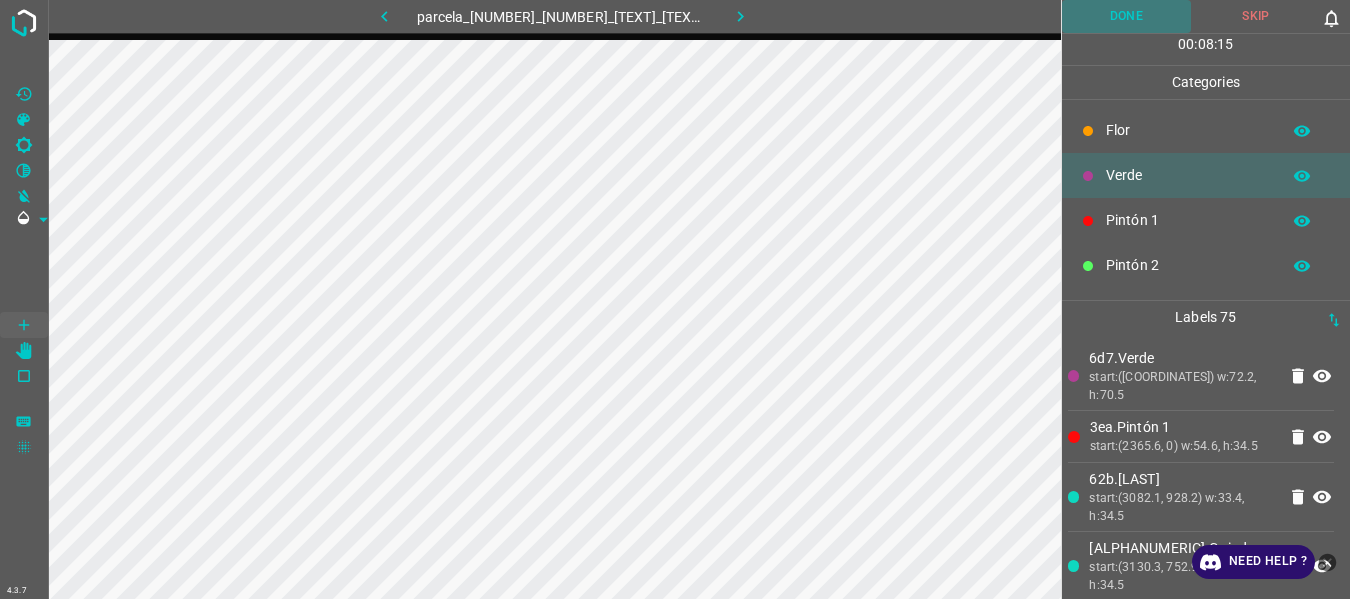 click on "Done" at bounding box center (1127, 16) 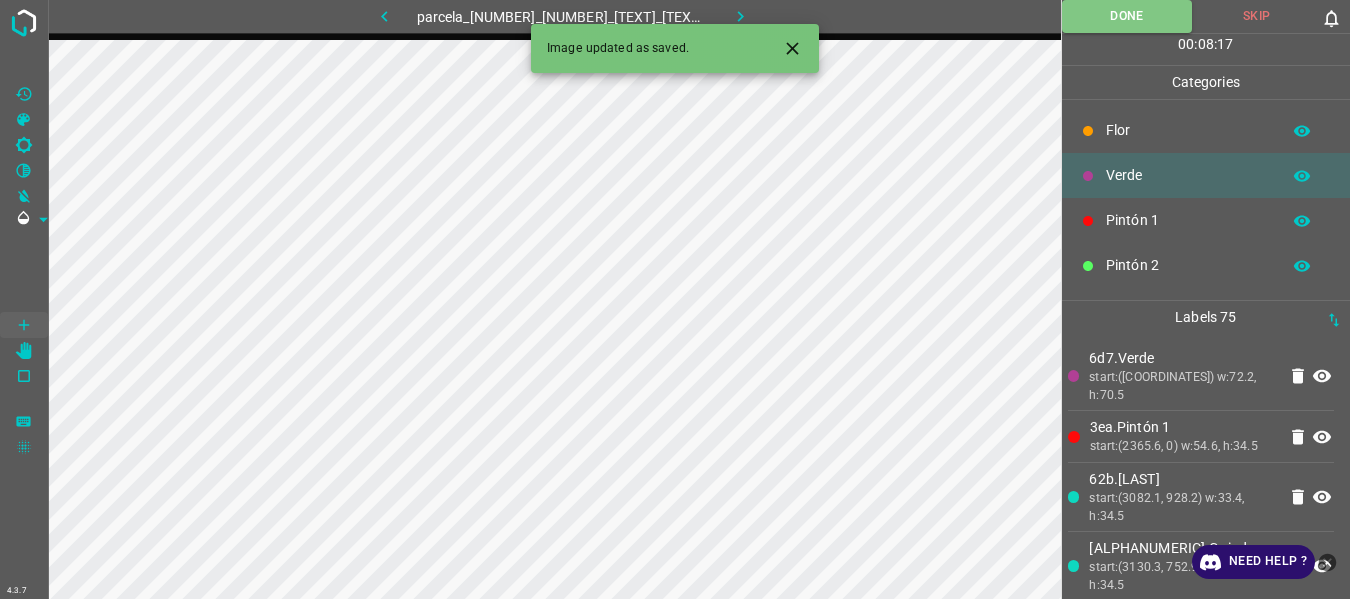 click 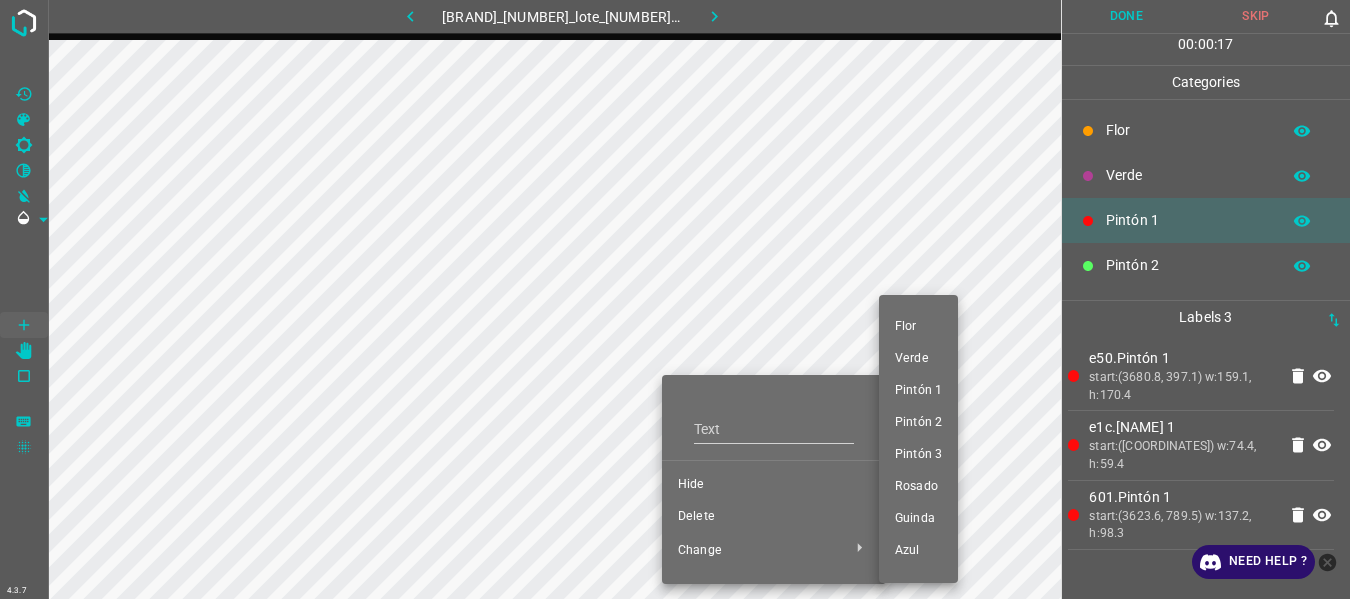 click at bounding box center (675, 299) 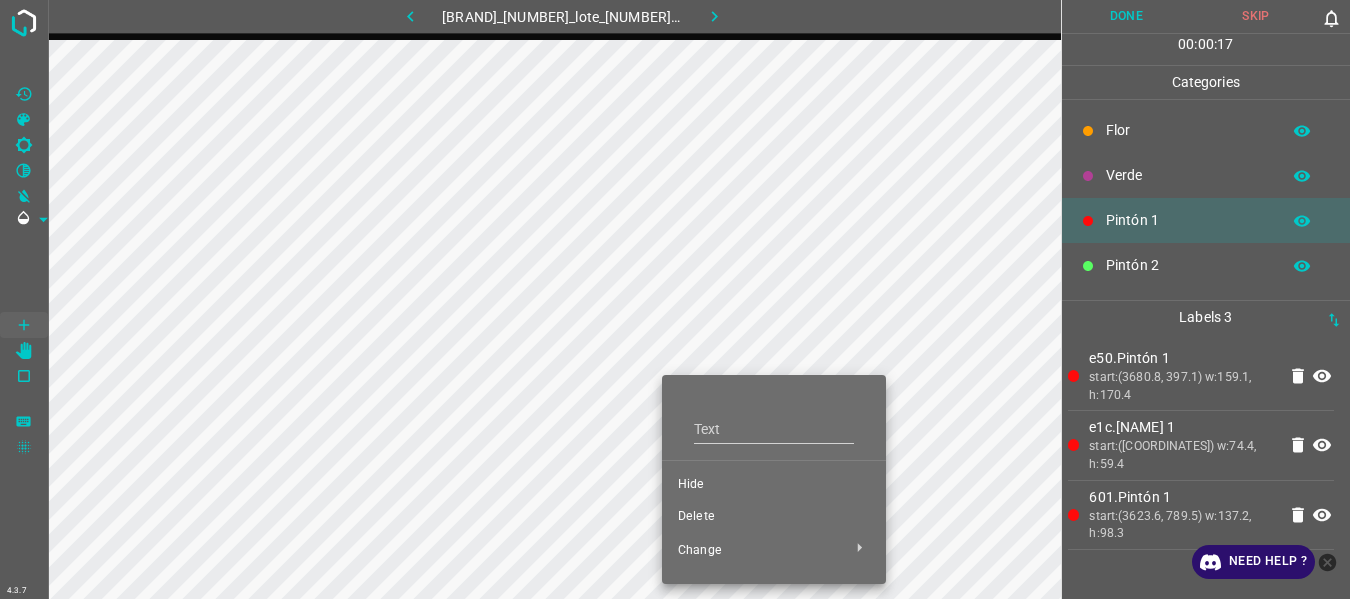 click on "Flor Verde Pintón 1 Pintón 2 Pintón 3 Rosado Guinda Azul" at bounding box center (675, 299) 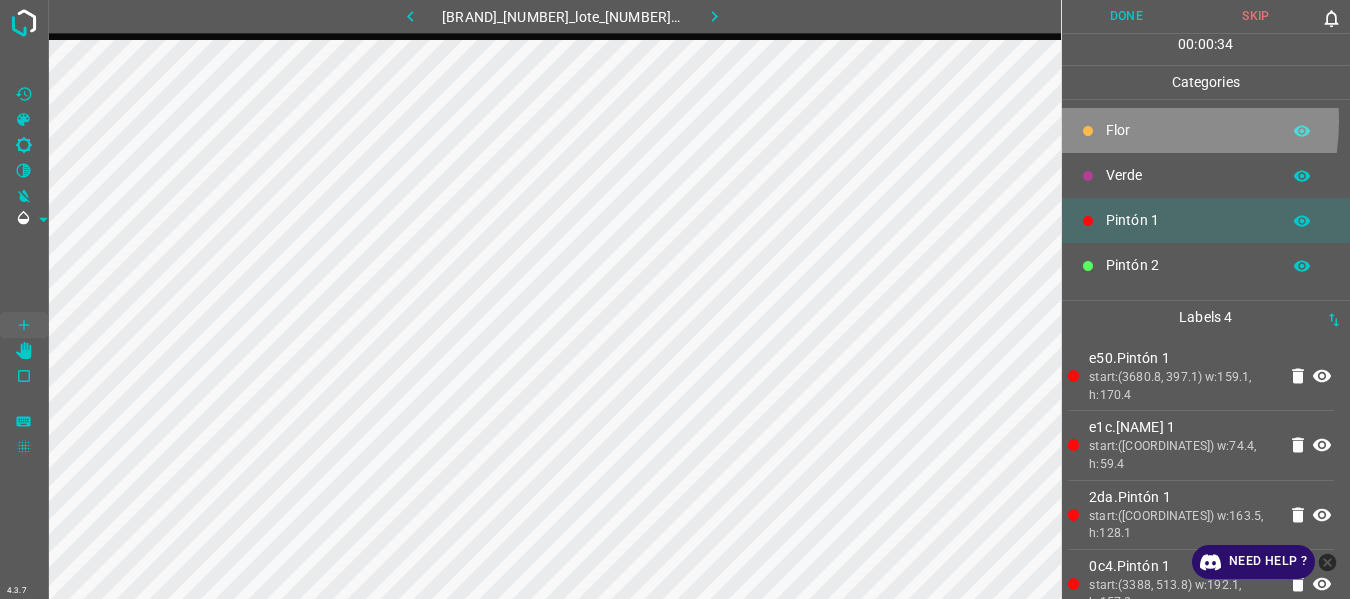 click on "Flor" at bounding box center (1188, 130) 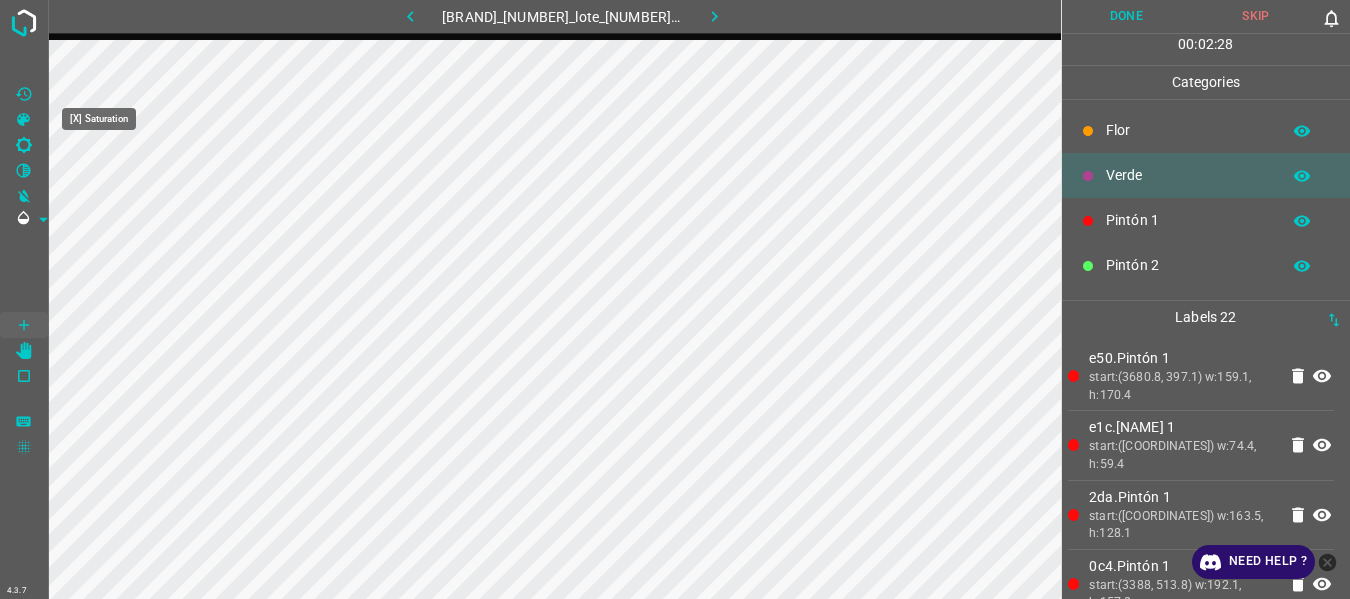 click 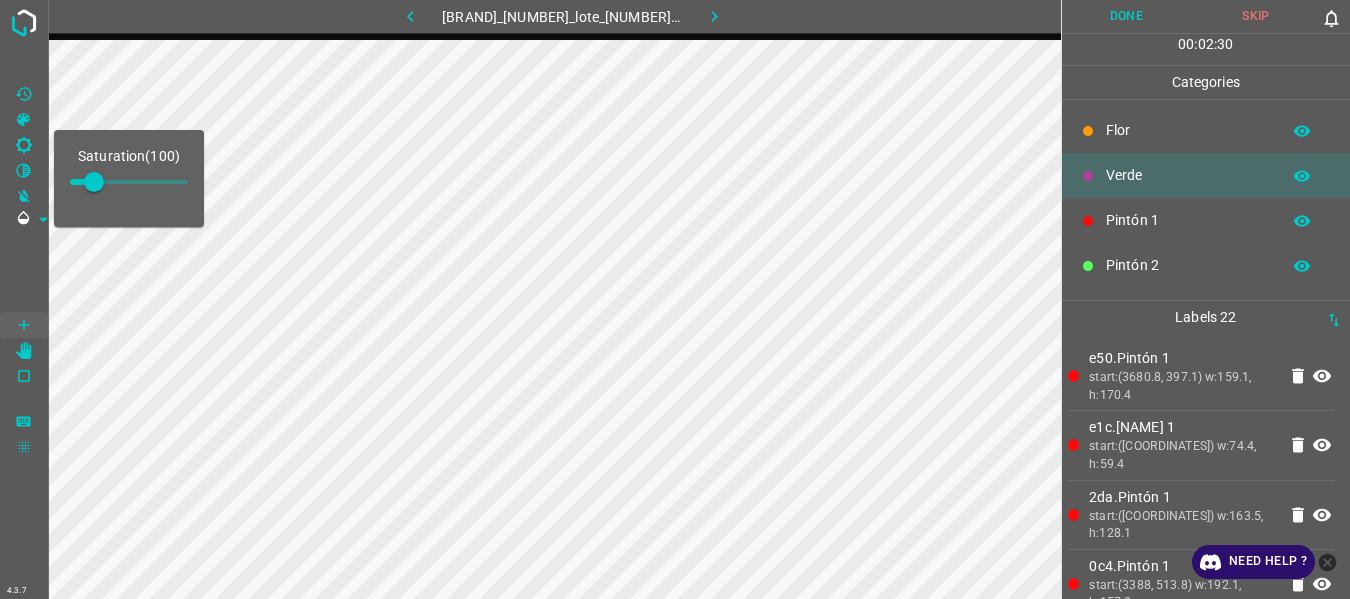 click at bounding box center [129, 182] 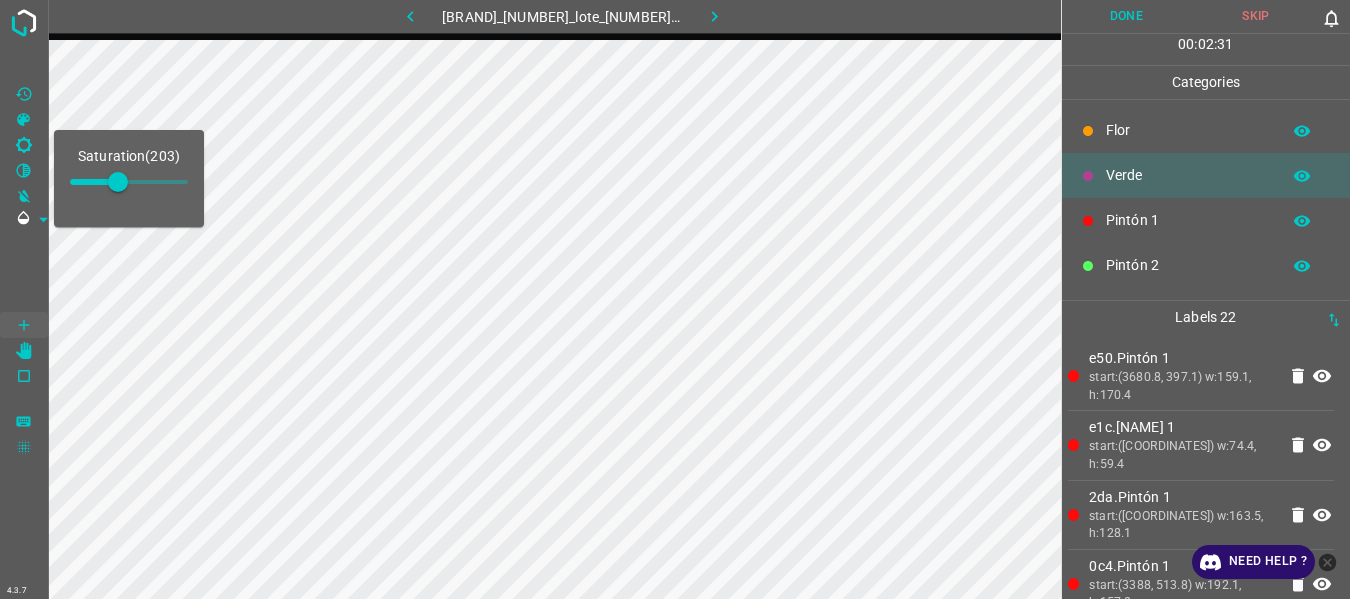 click at bounding box center [24, 272] 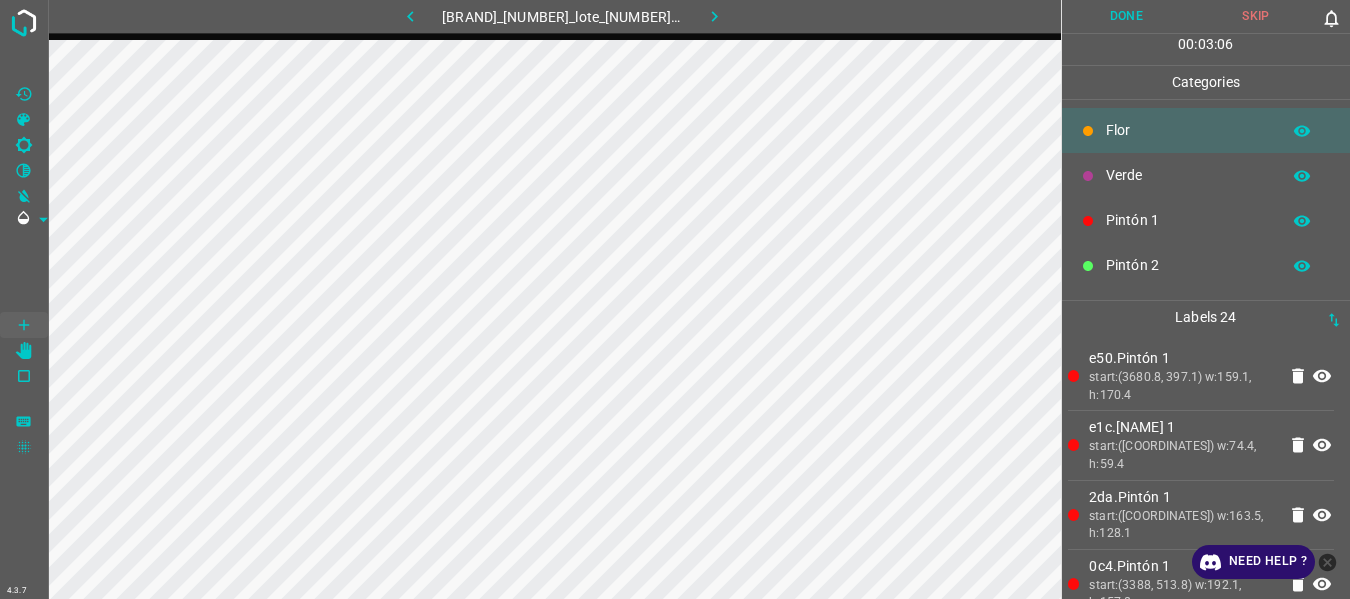 click on "Done" at bounding box center (1127, 16) 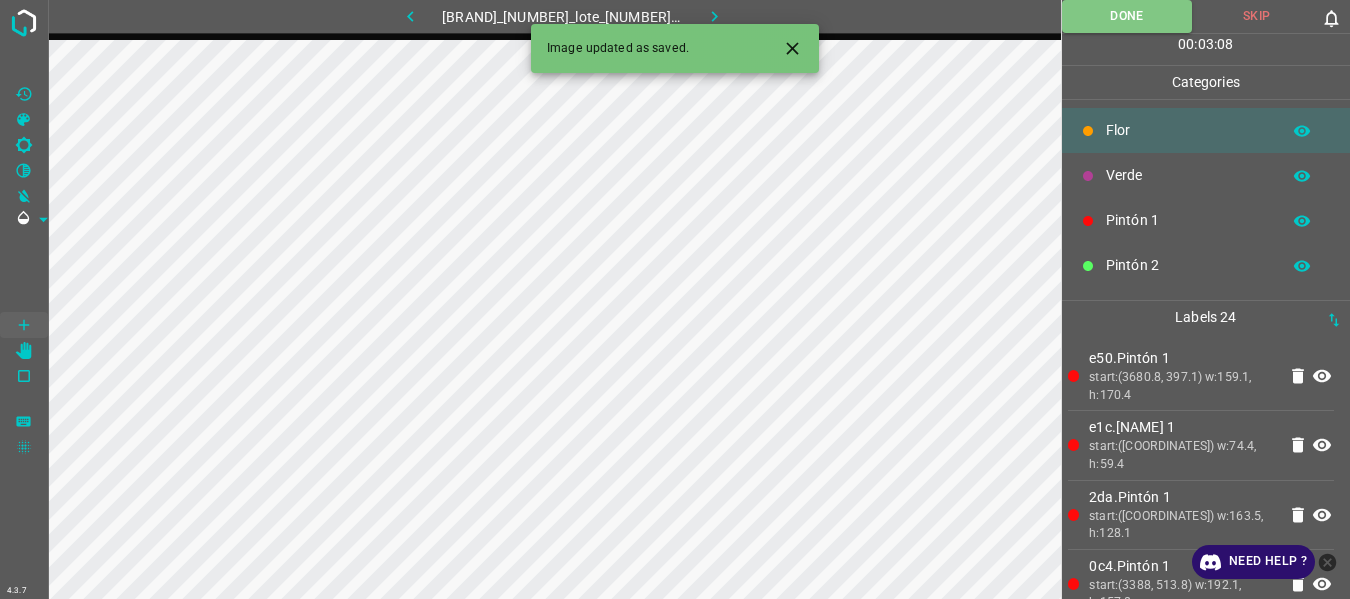 click 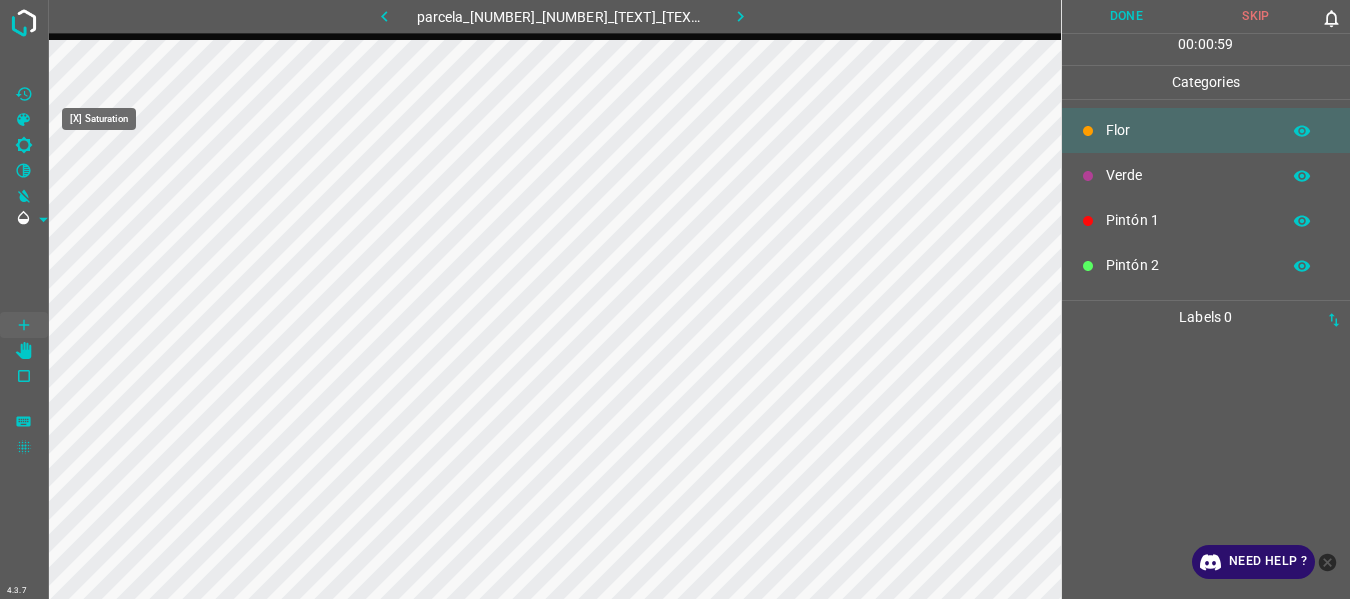 click 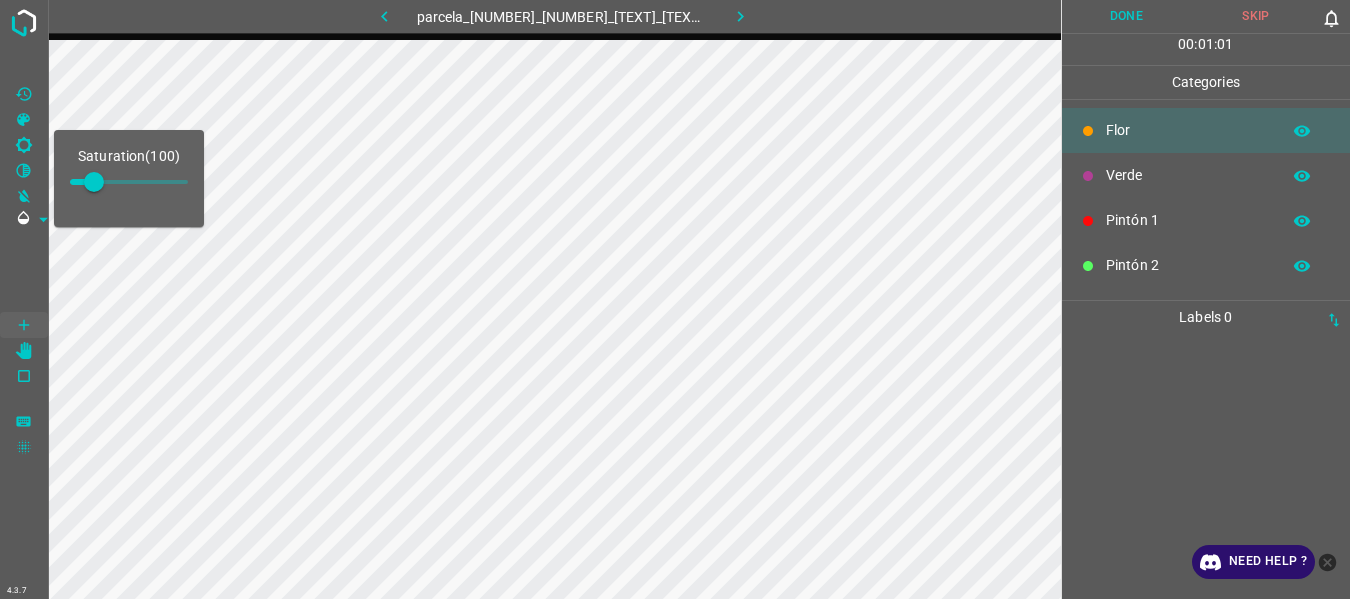 click at bounding box center (94, 182) 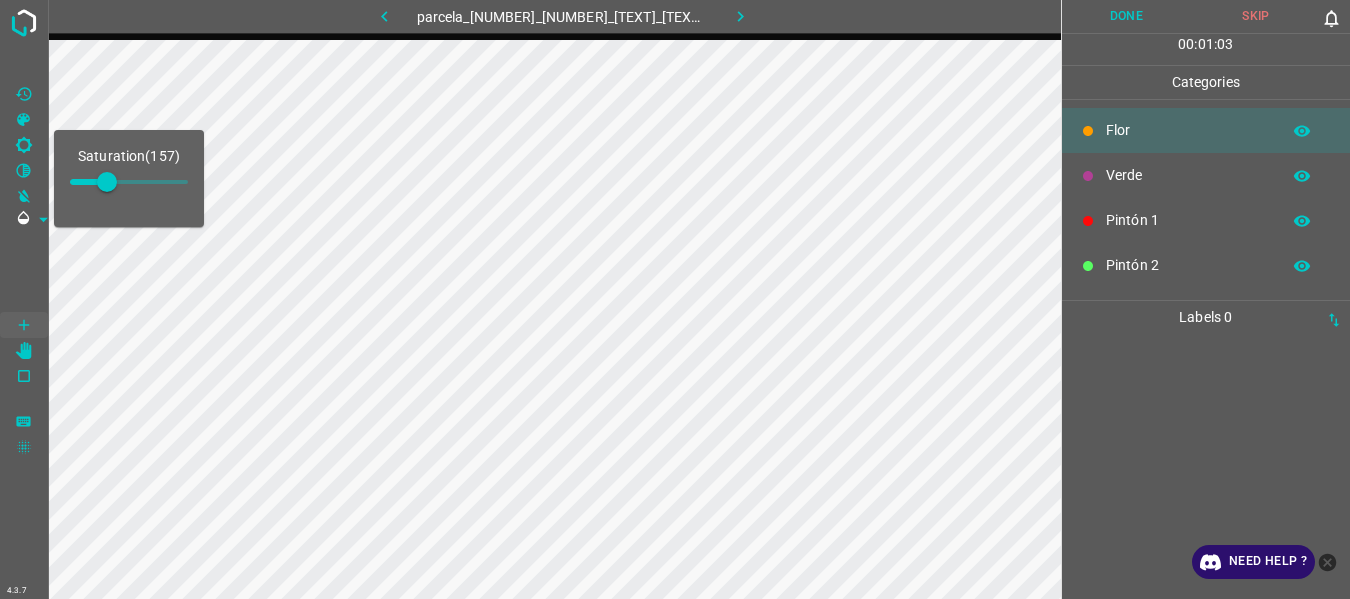 click at bounding box center [24, 272] 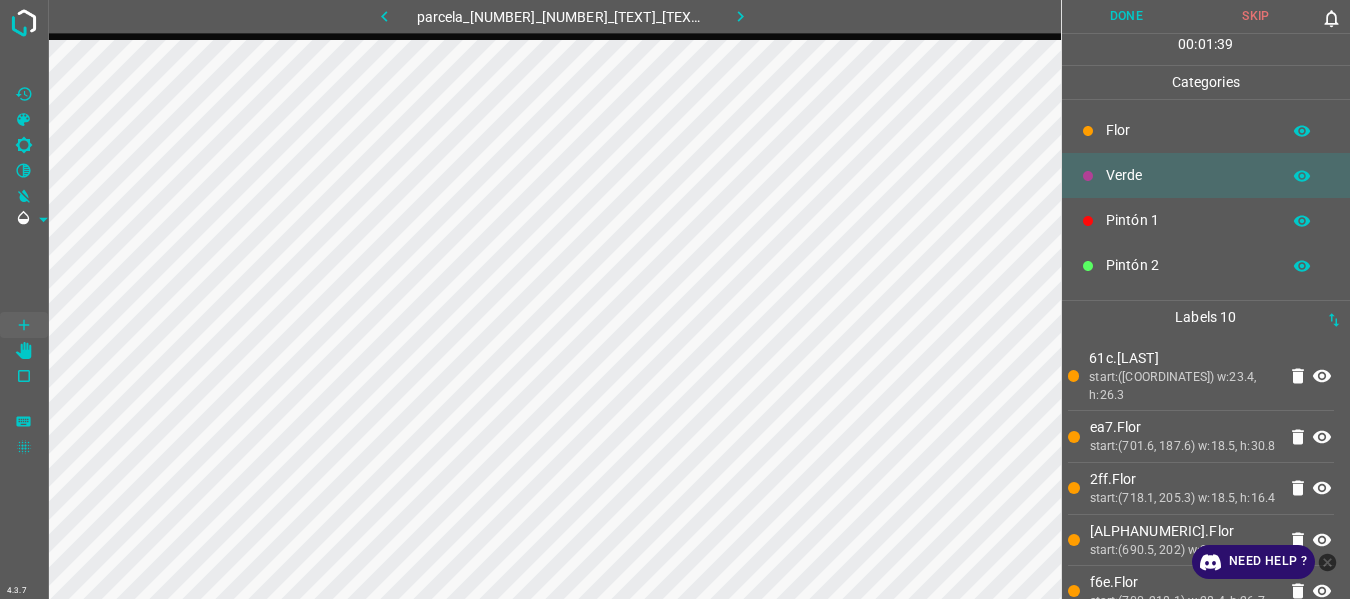 click on "Flor" at bounding box center [1188, 130] 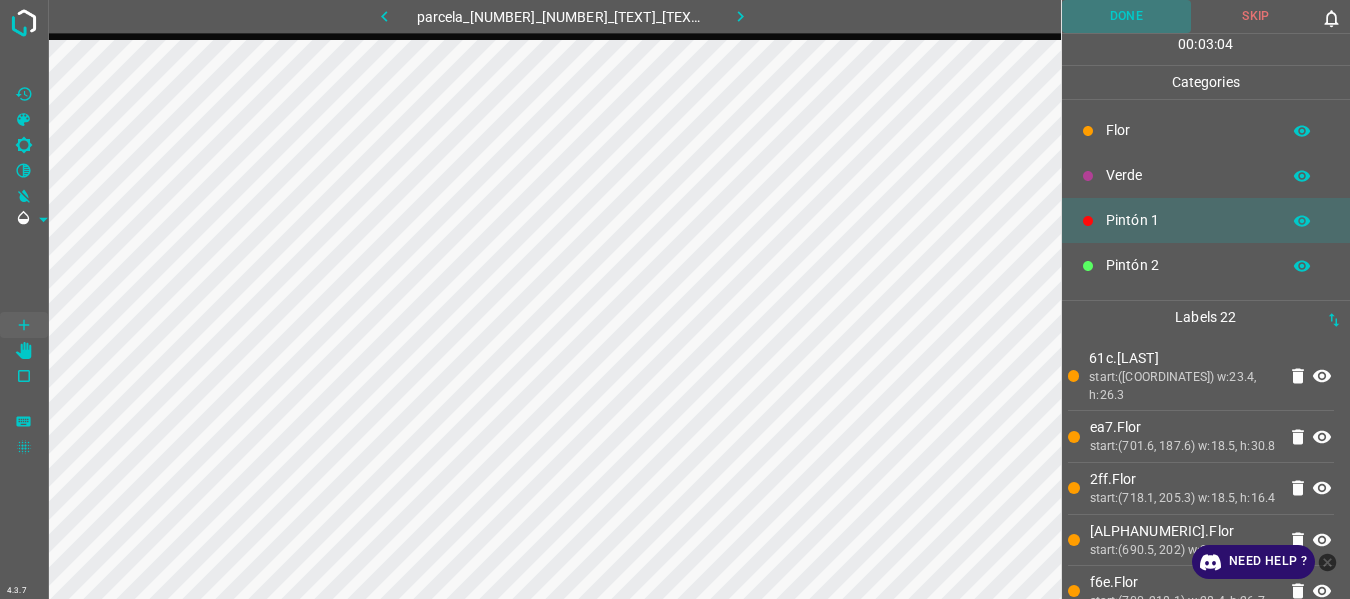 click on "Done" at bounding box center (1127, 16) 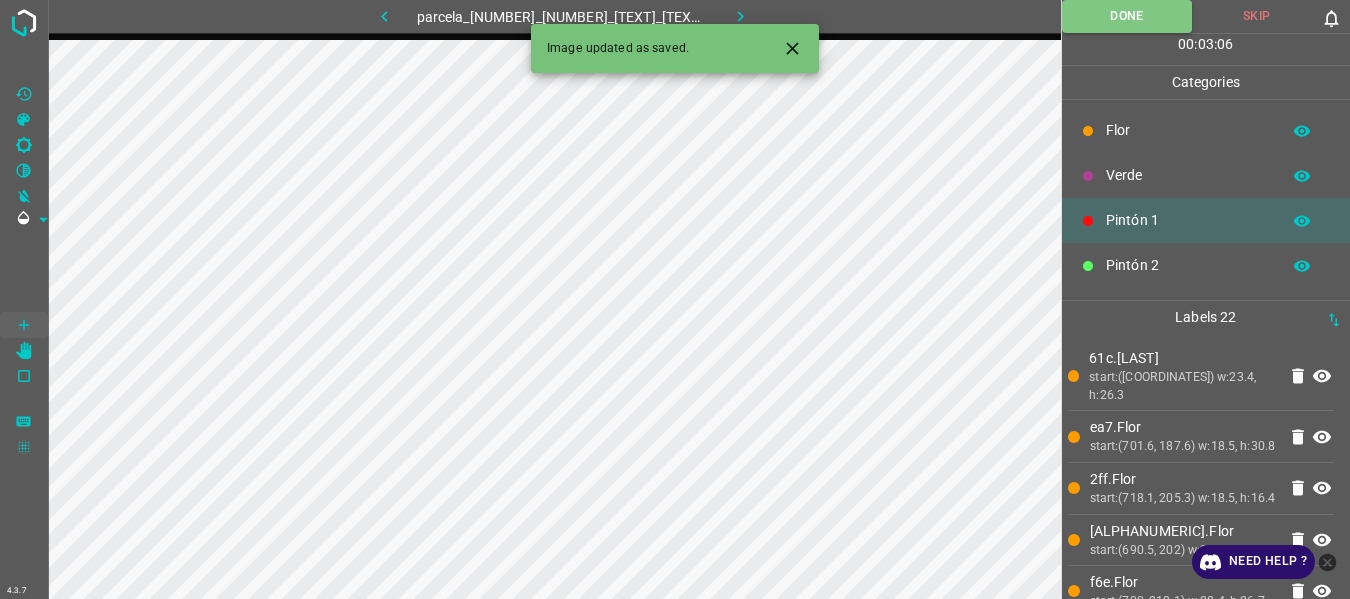 click 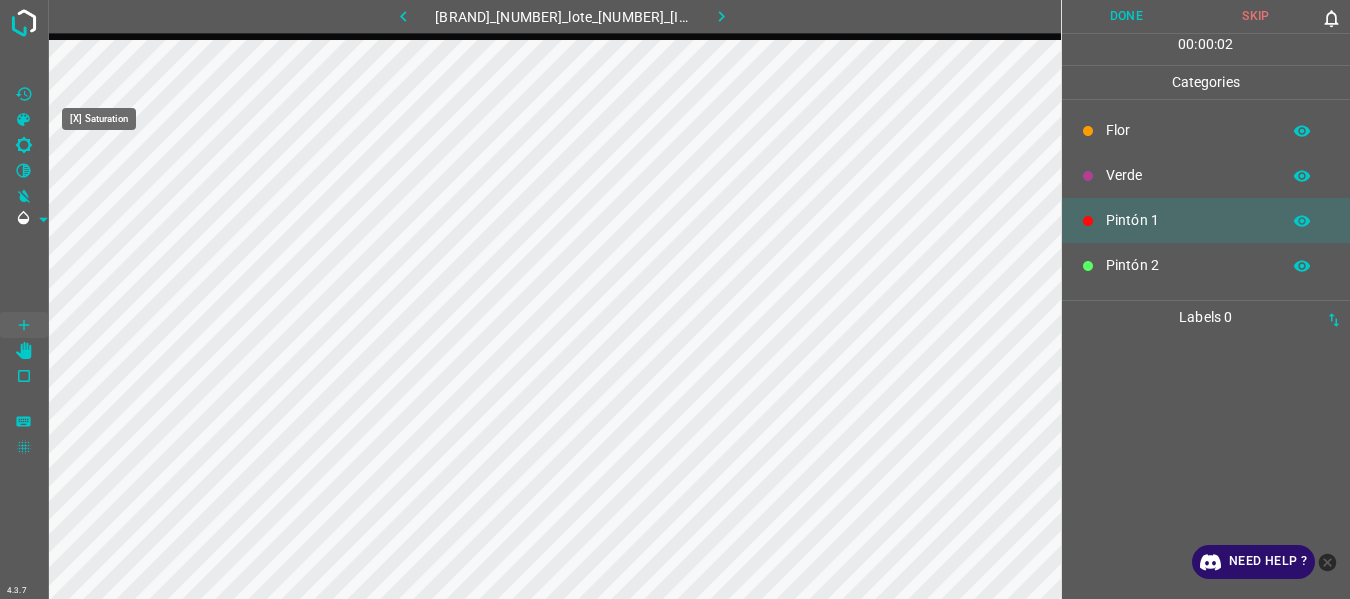 click 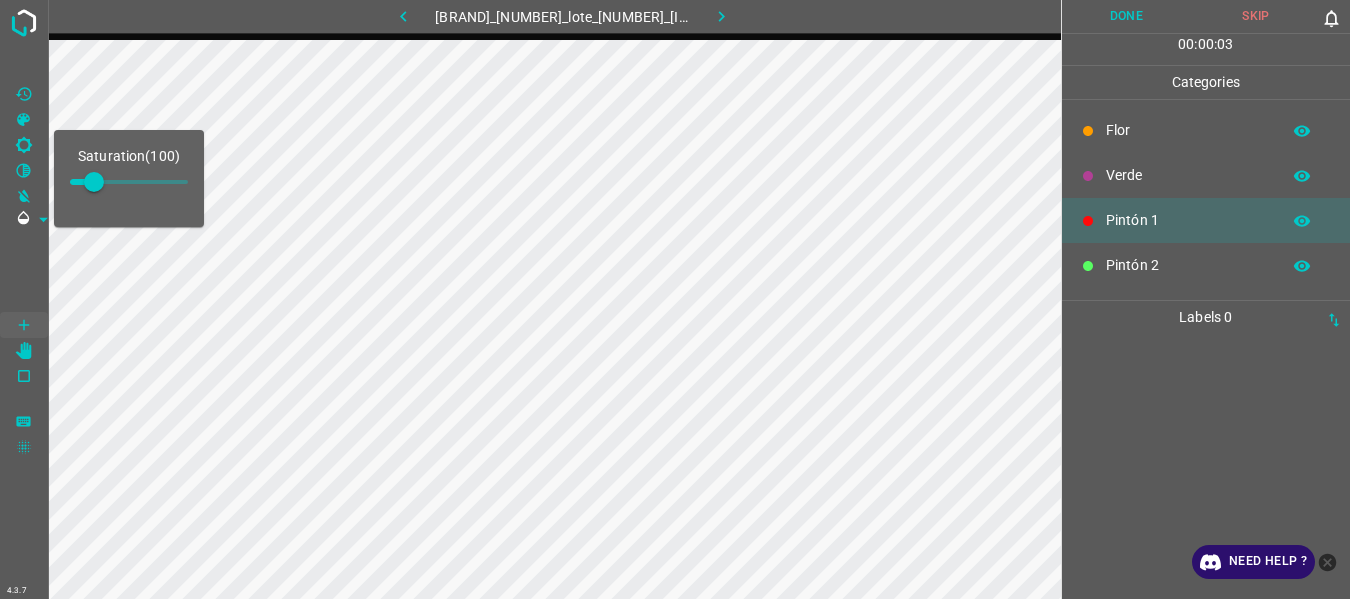 click at bounding box center (129, 182) 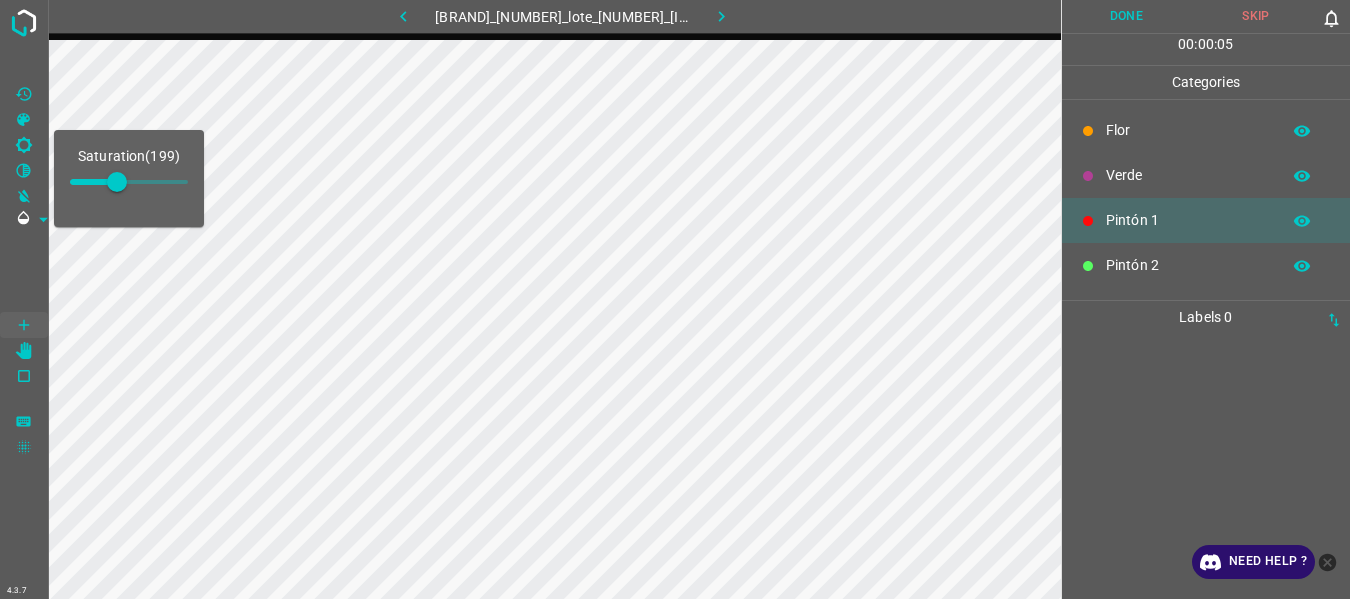click at bounding box center [24, 272] 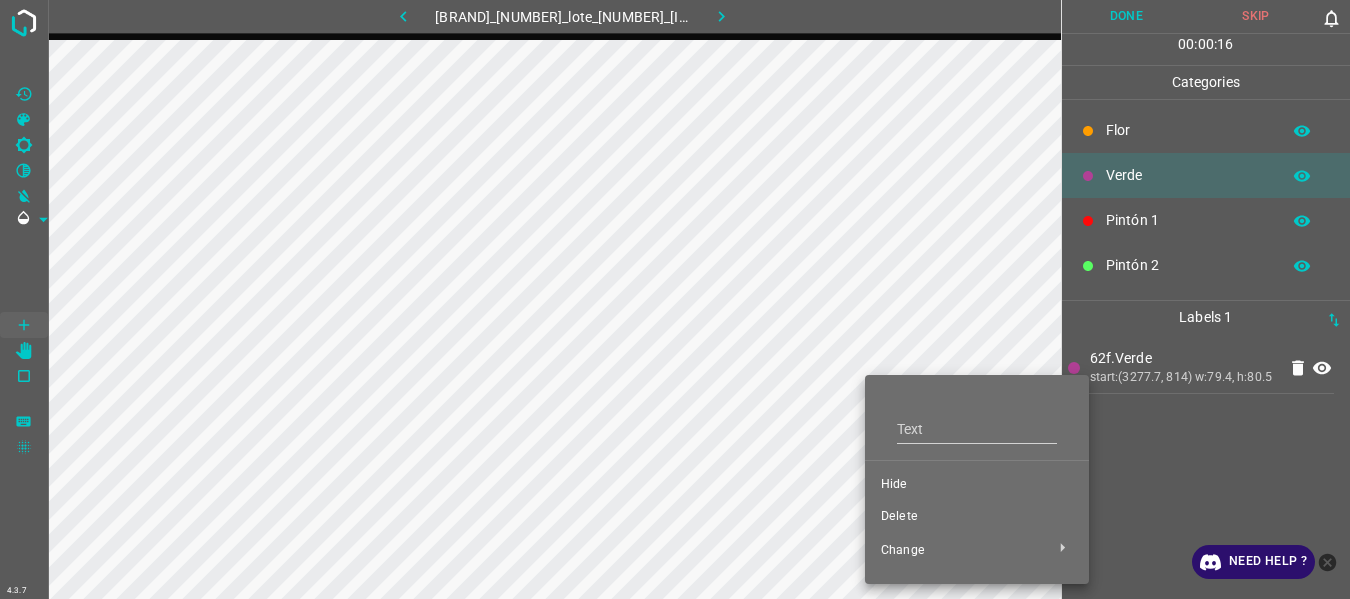 click on "Delete" at bounding box center [977, 517] 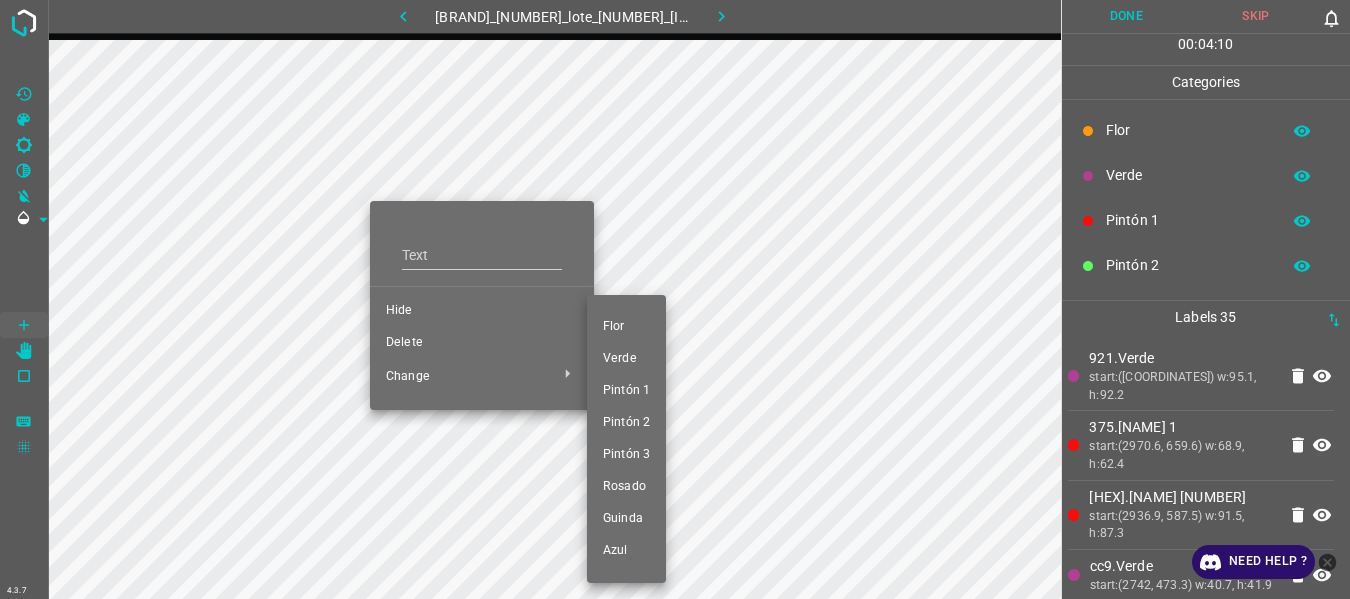 click on "Pintón 1" at bounding box center (626, 391) 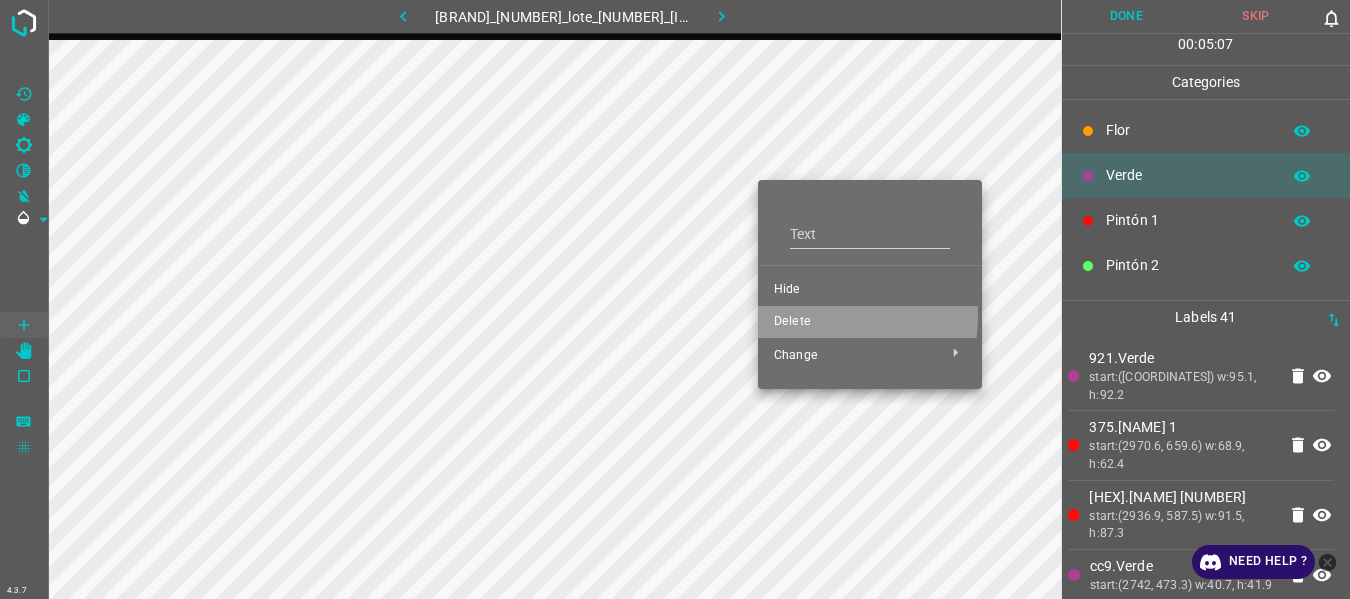 click on "Delete" at bounding box center [870, 322] 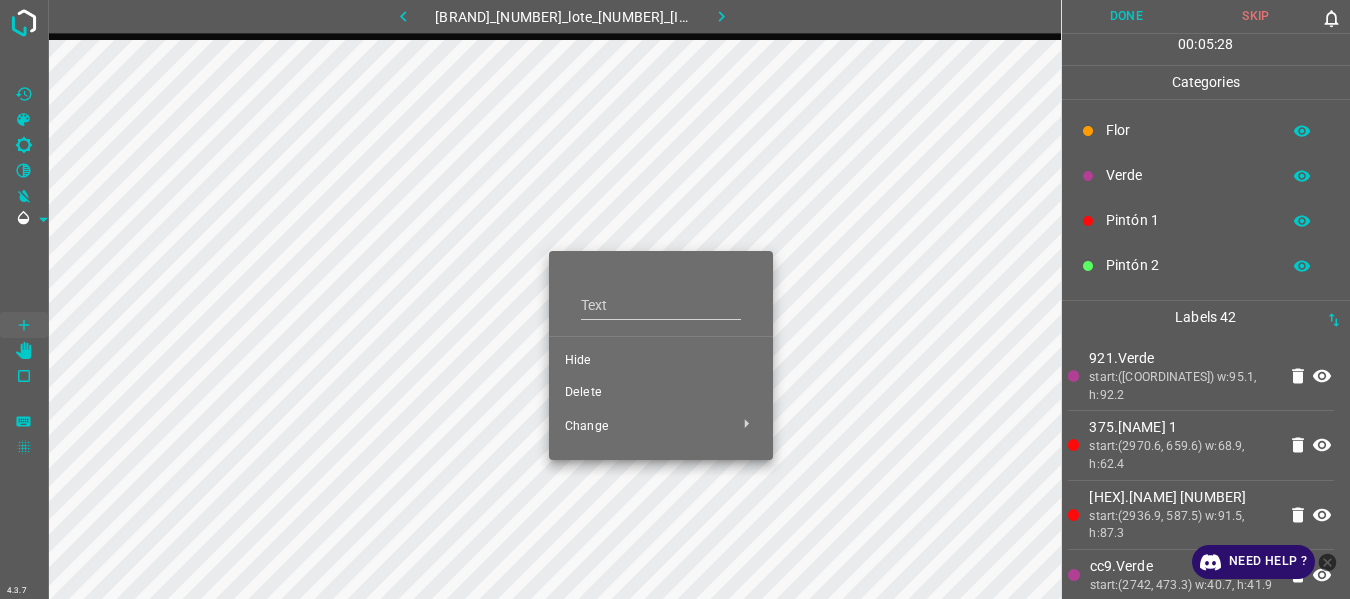 click on "Delete" at bounding box center [661, 393] 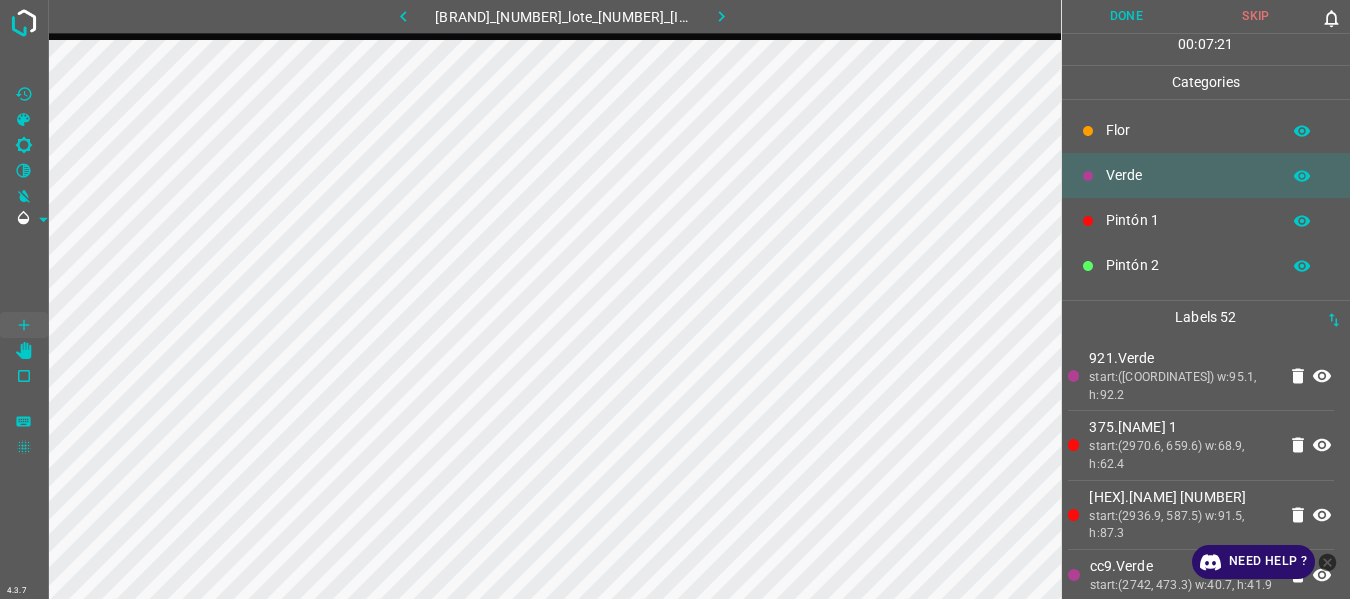 click on "Done" at bounding box center [1127, 16] 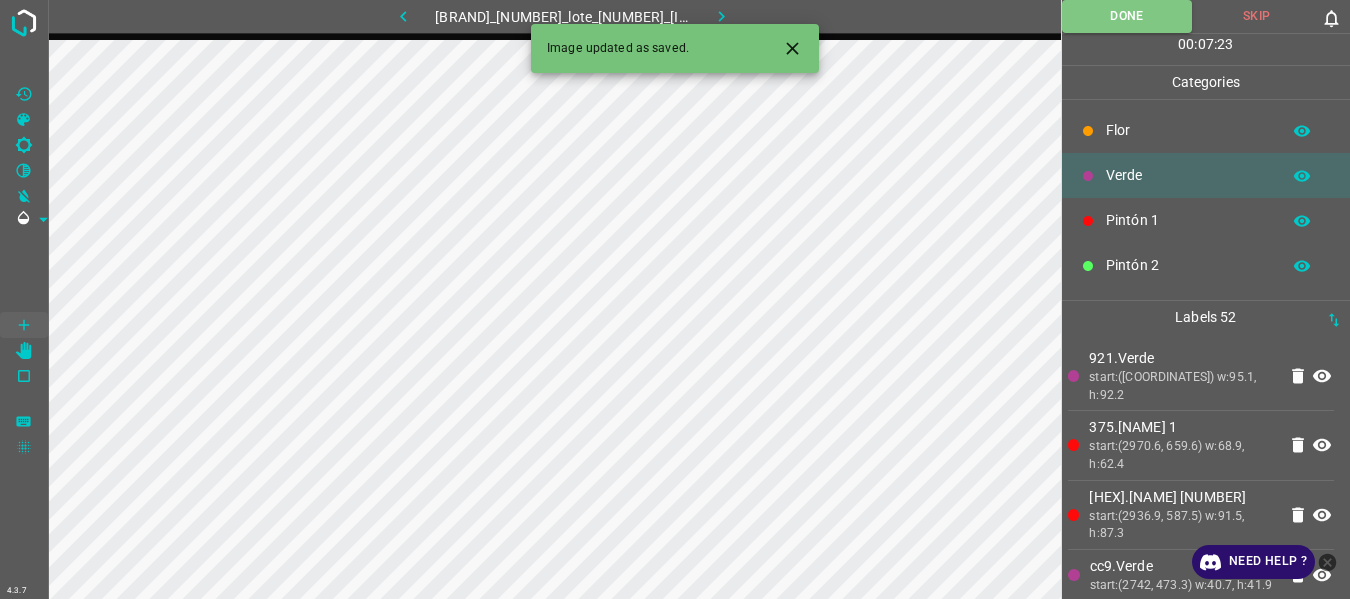 click 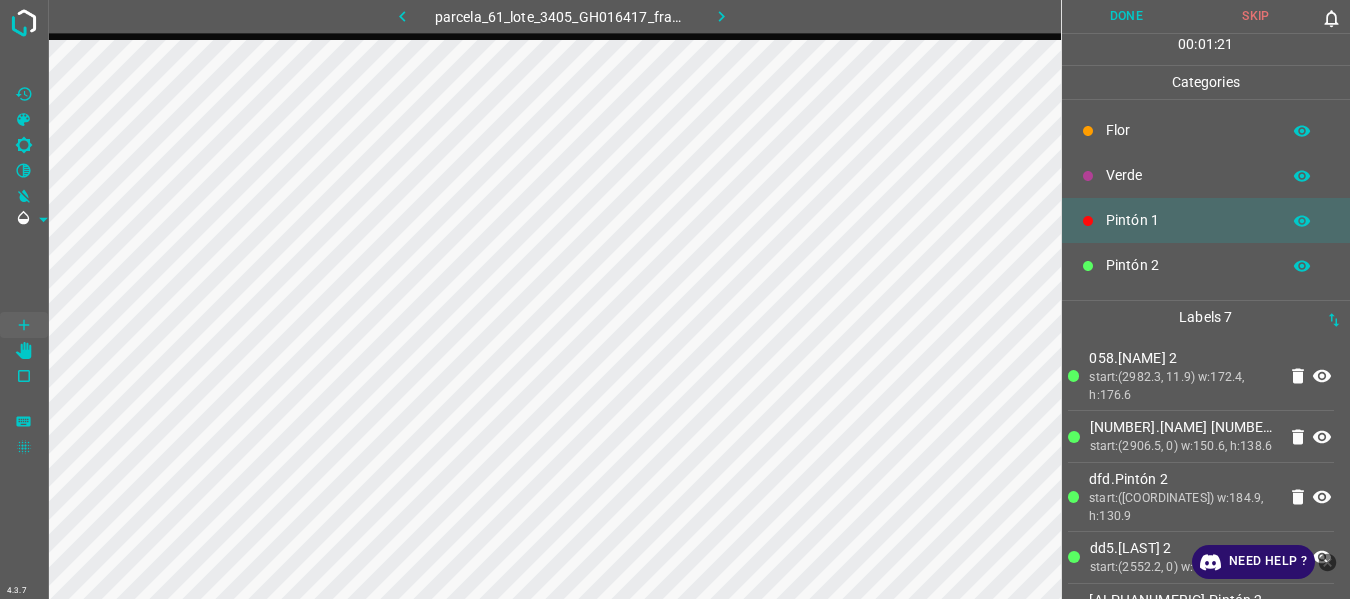click on "Flor" at bounding box center [1206, 130] 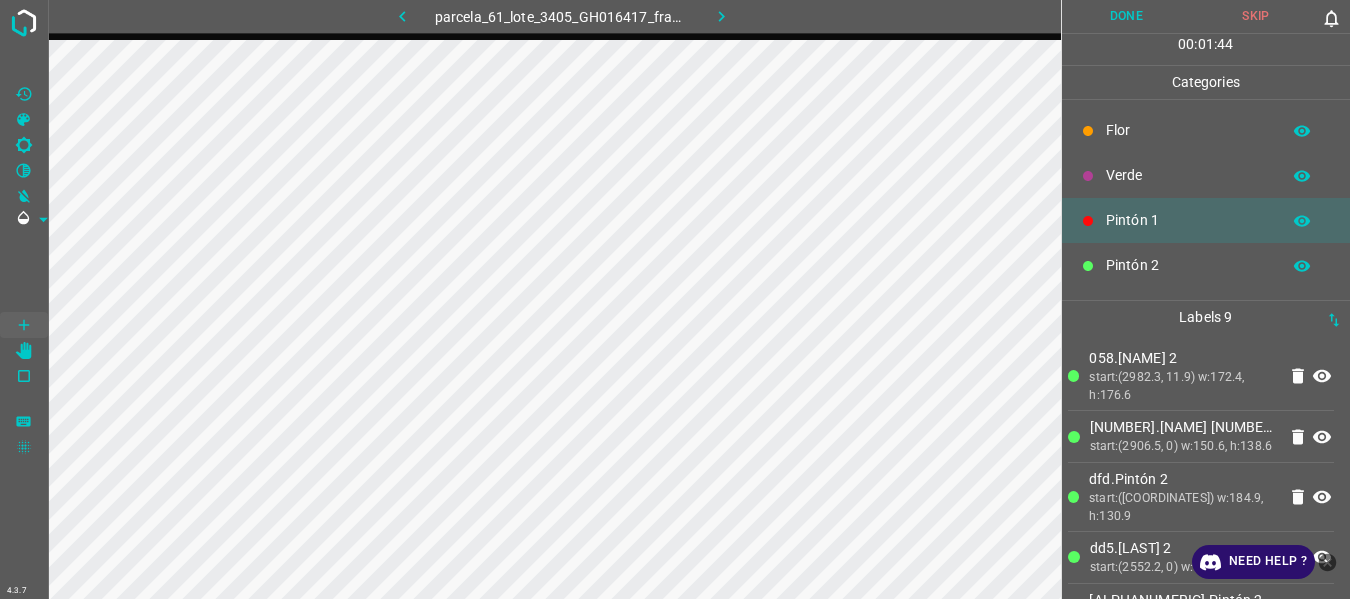 click on "Flor" at bounding box center [1188, 130] 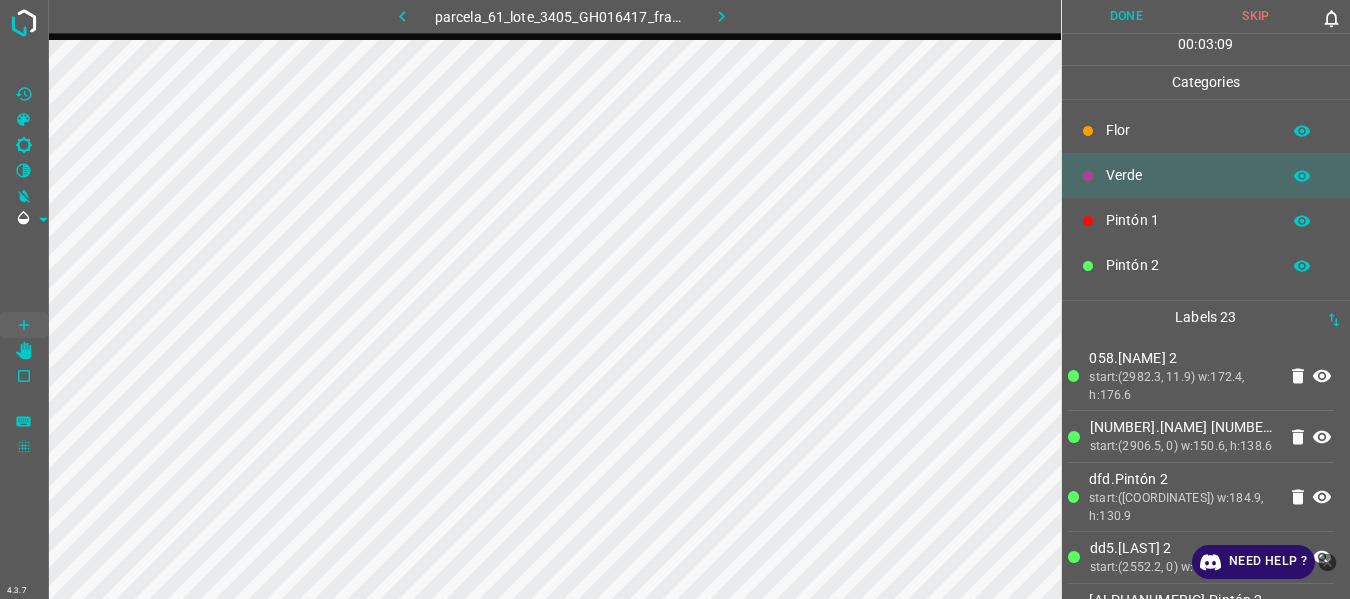 click on "Done" at bounding box center (1127, 16) 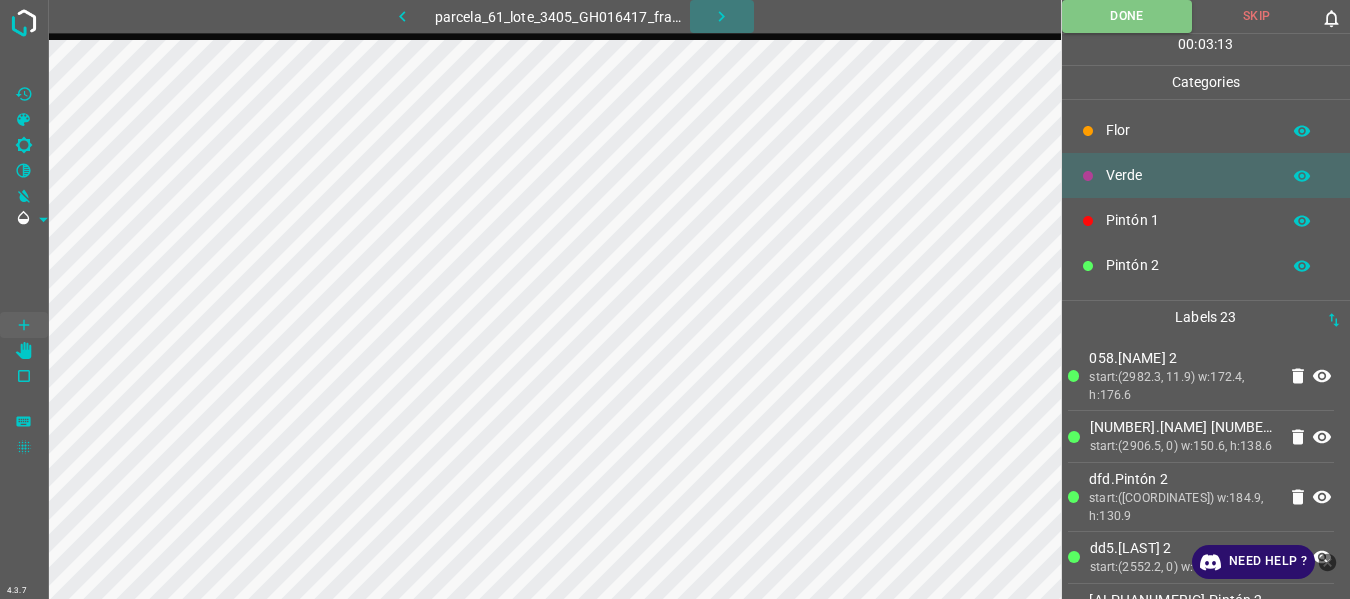click 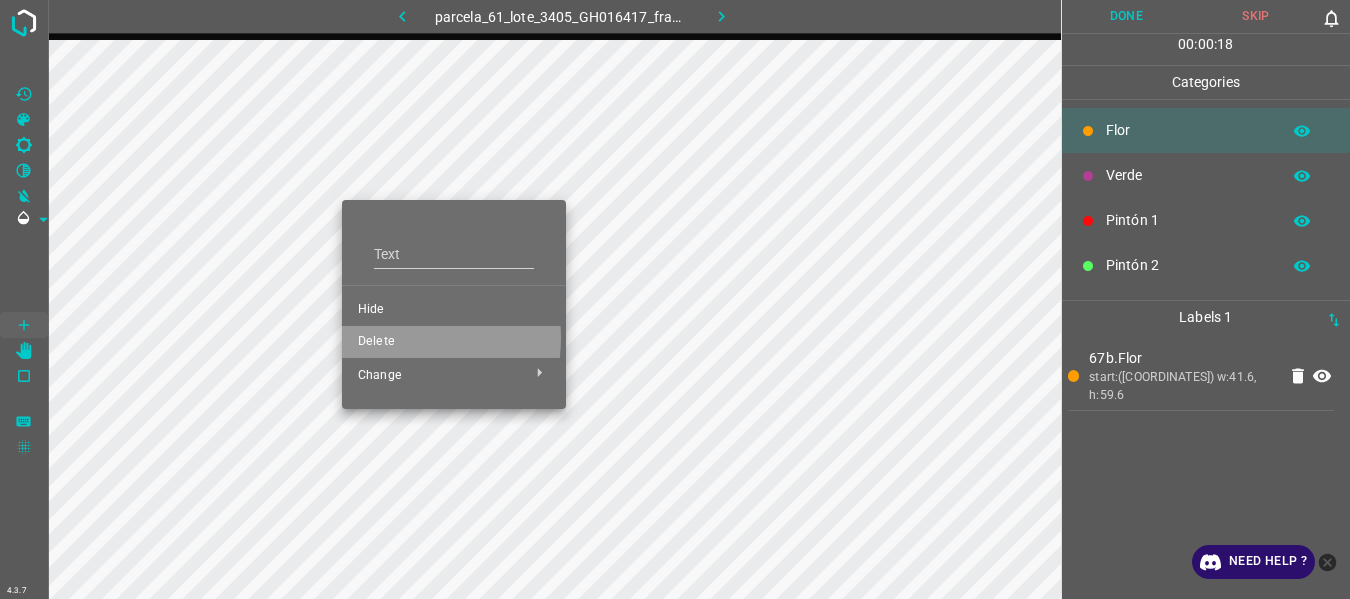 click on "Delete" at bounding box center (454, 342) 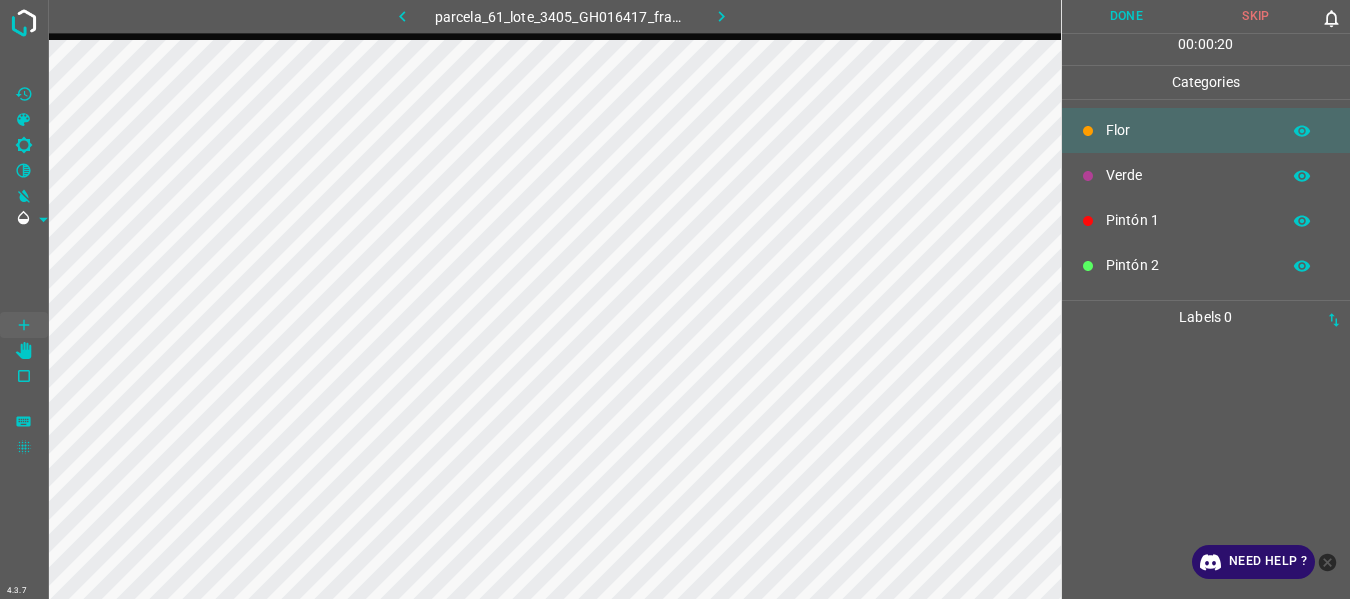 click on "parcela_61_lote_3405_GH016417_frame_00118_114147.jpg" at bounding box center (554, 299) 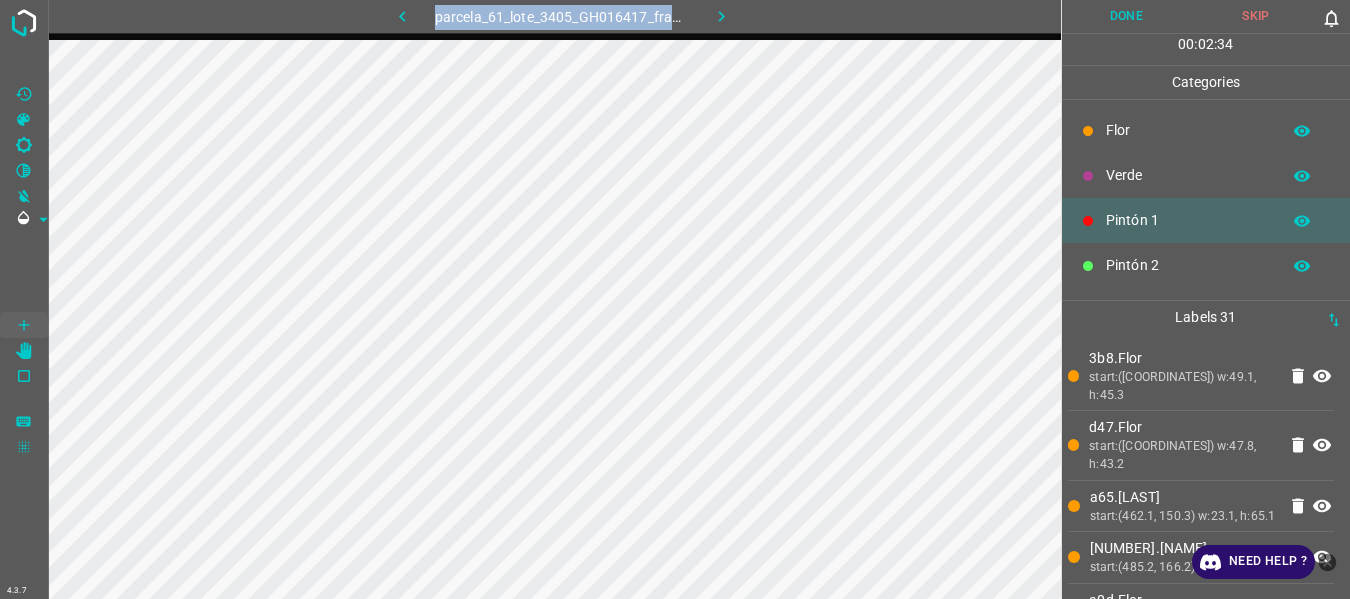 click on "Flor" at bounding box center [1188, 130] 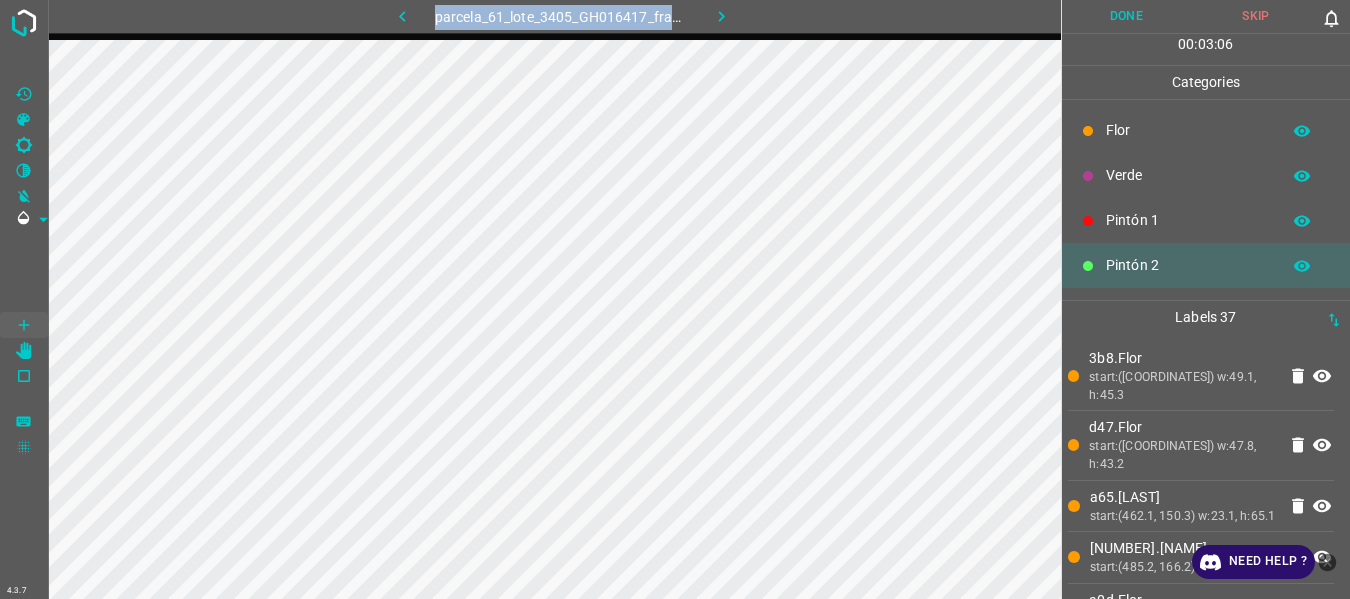 click on "Flor" at bounding box center [1188, 130] 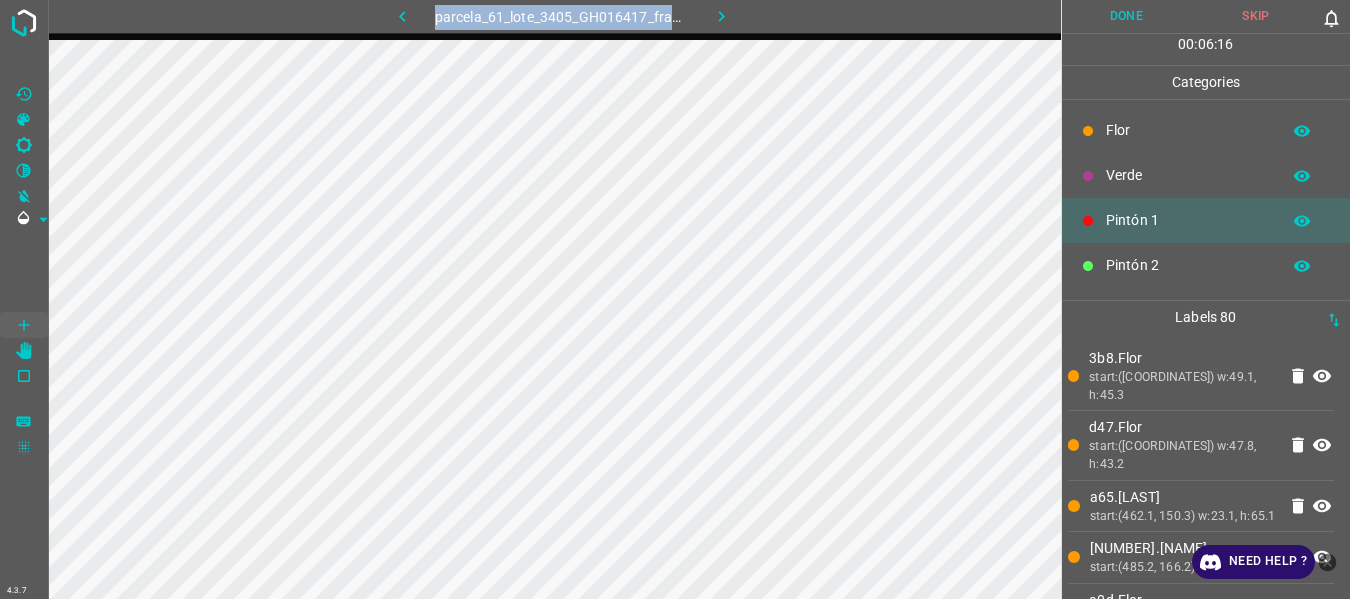 click on "Flor" at bounding box center (1206, 130) 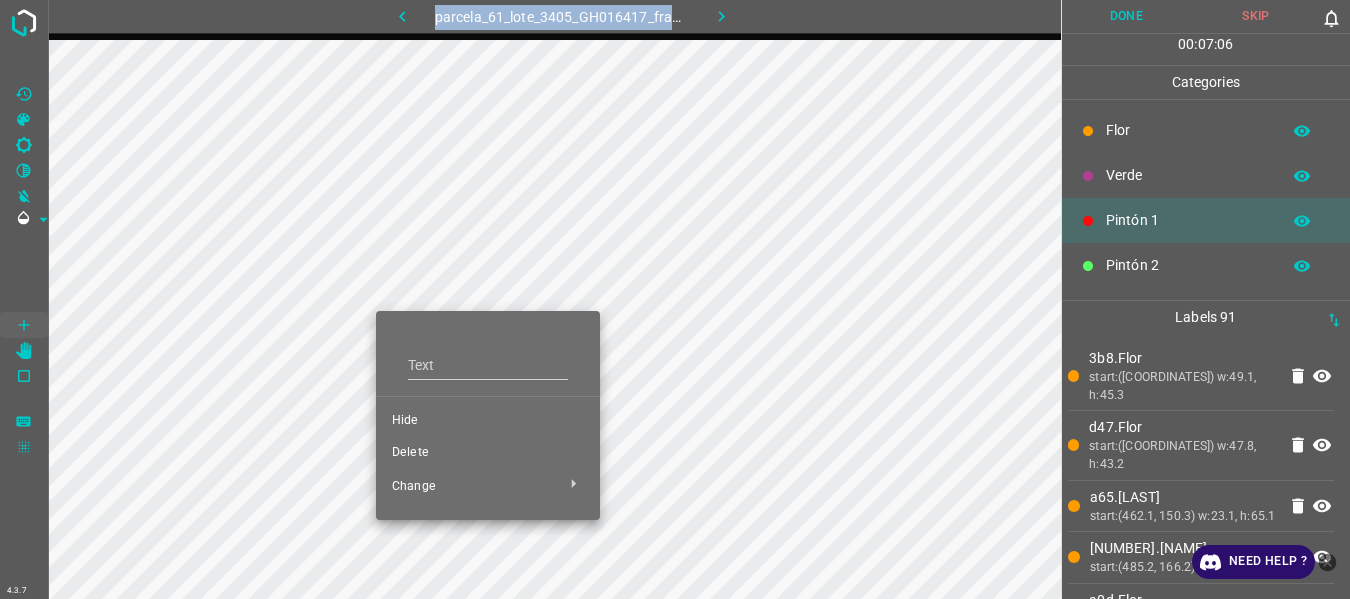click on "Delete" at bounding box center (488, 453) 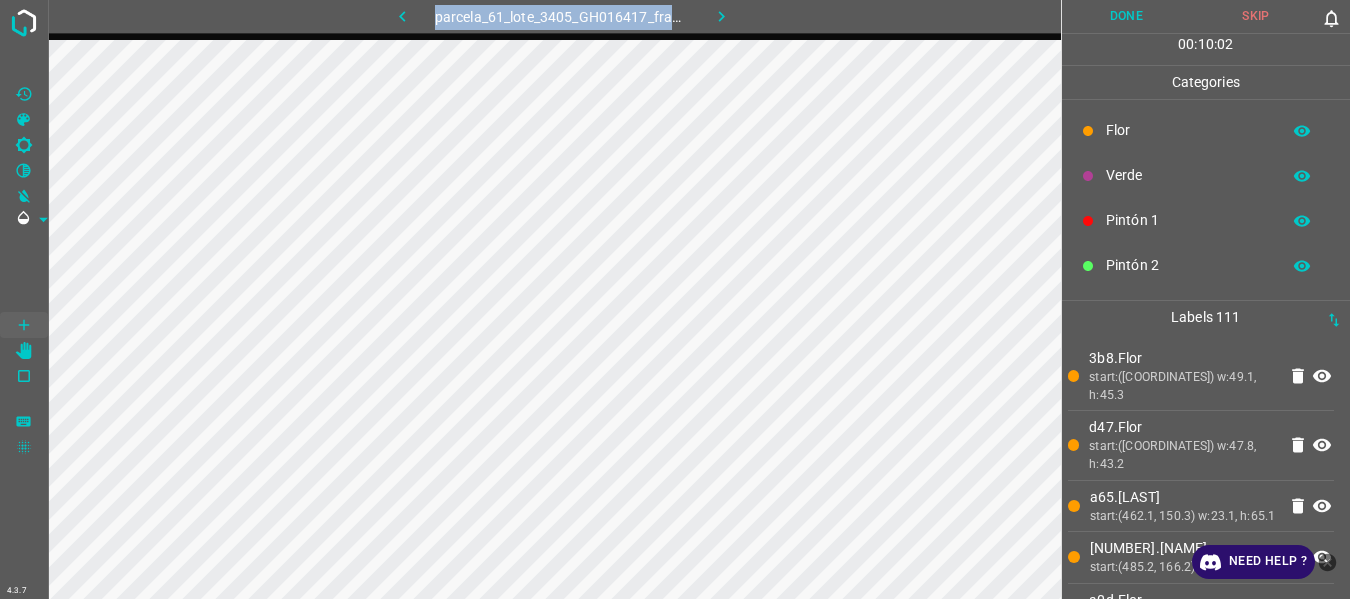 click on "Done" at bounding box center (1127, 16) 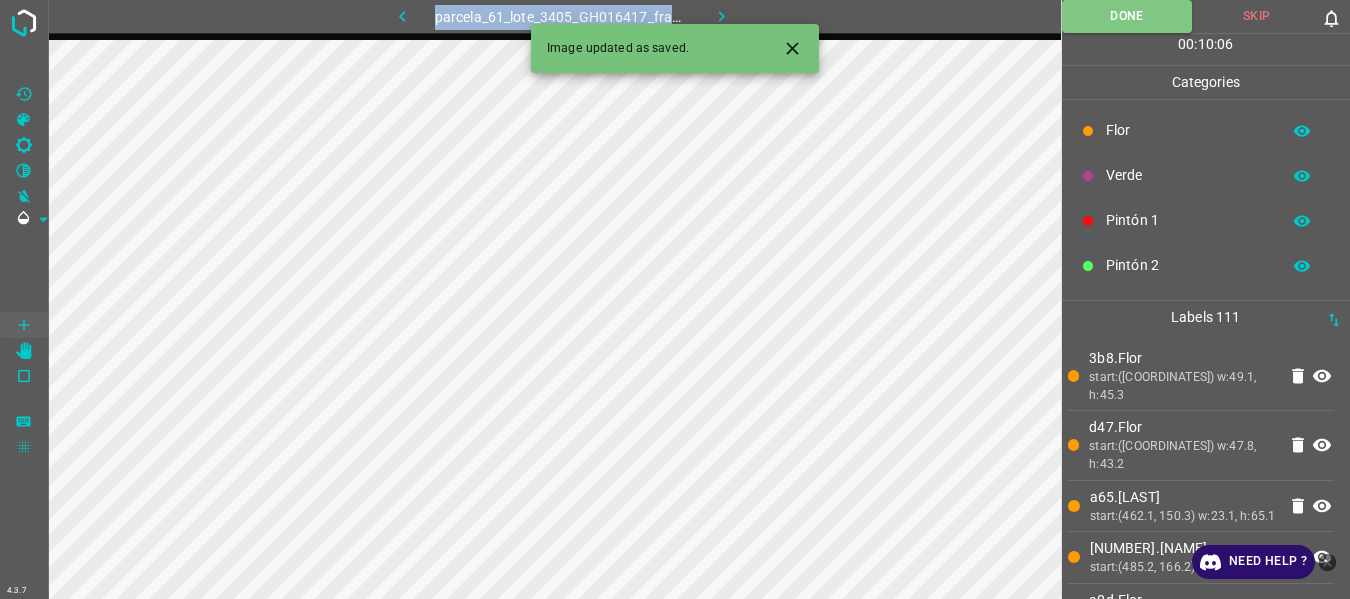 click 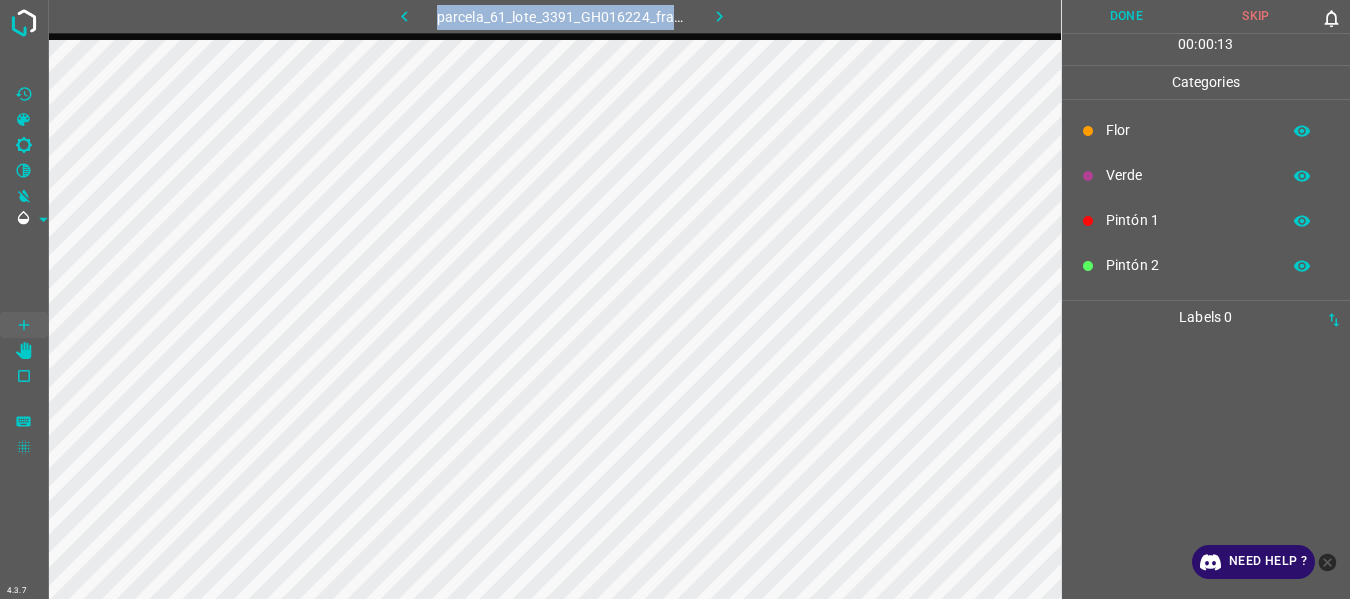 click on "Flor" at bounding box center (1188, 130) 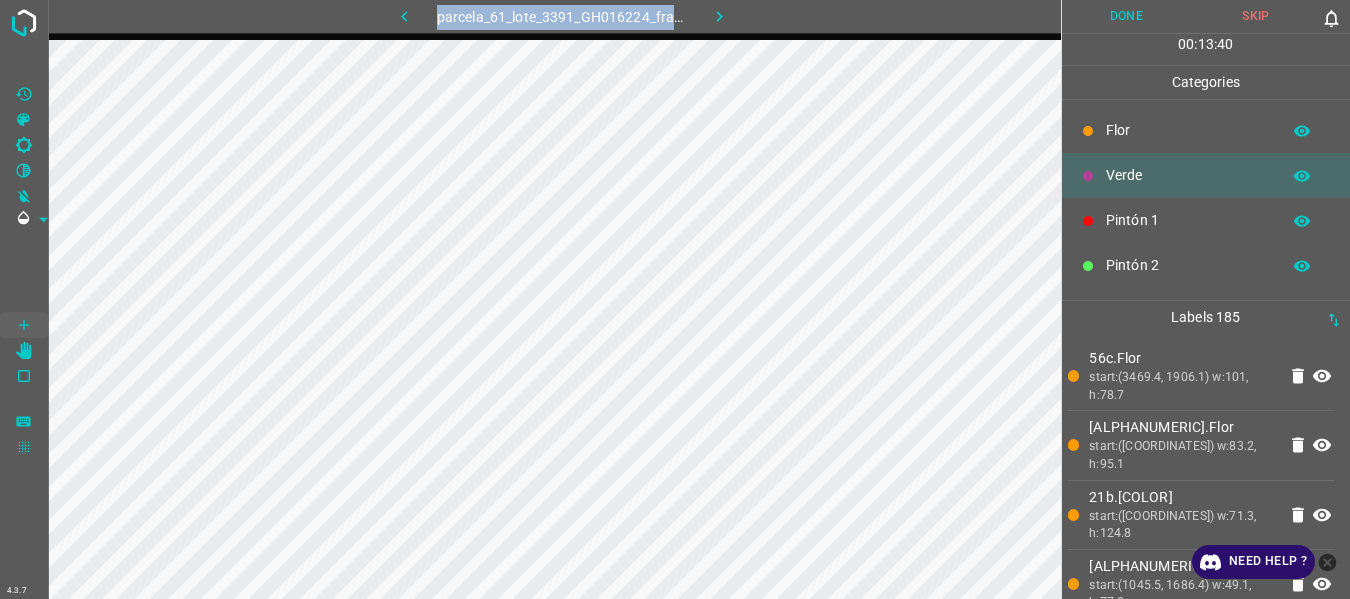 click on "Flor" at bounding box center (1188, 130) 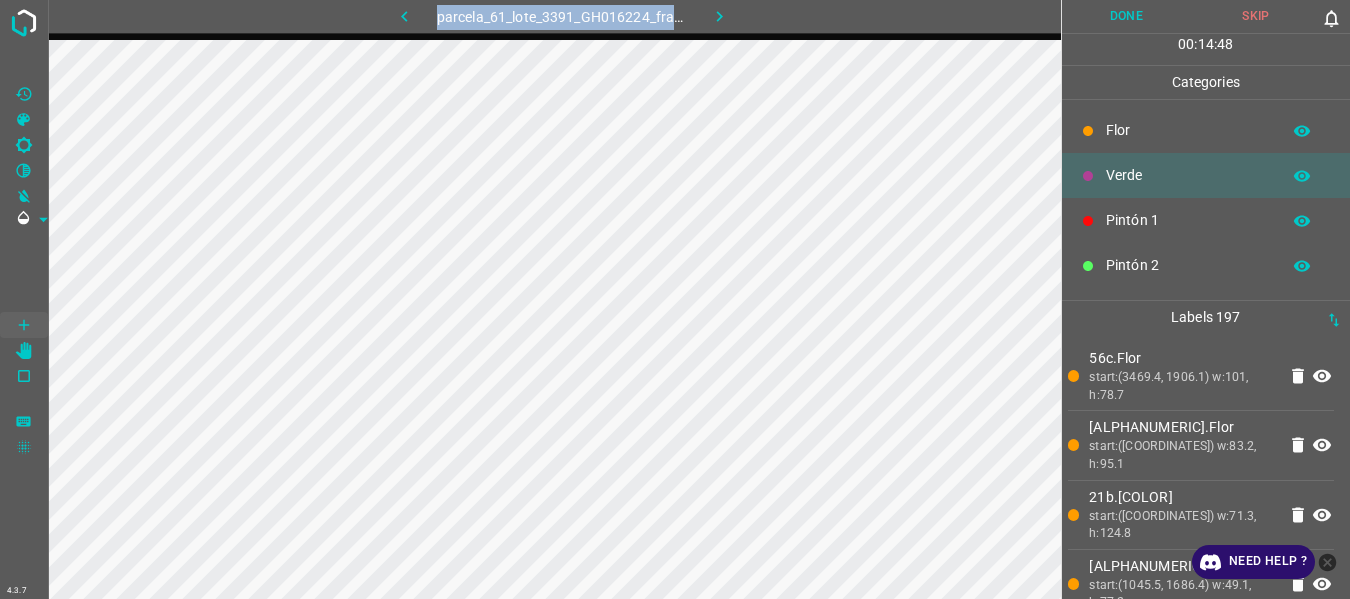 click on "Flor" at bounding box center [1188, 130] 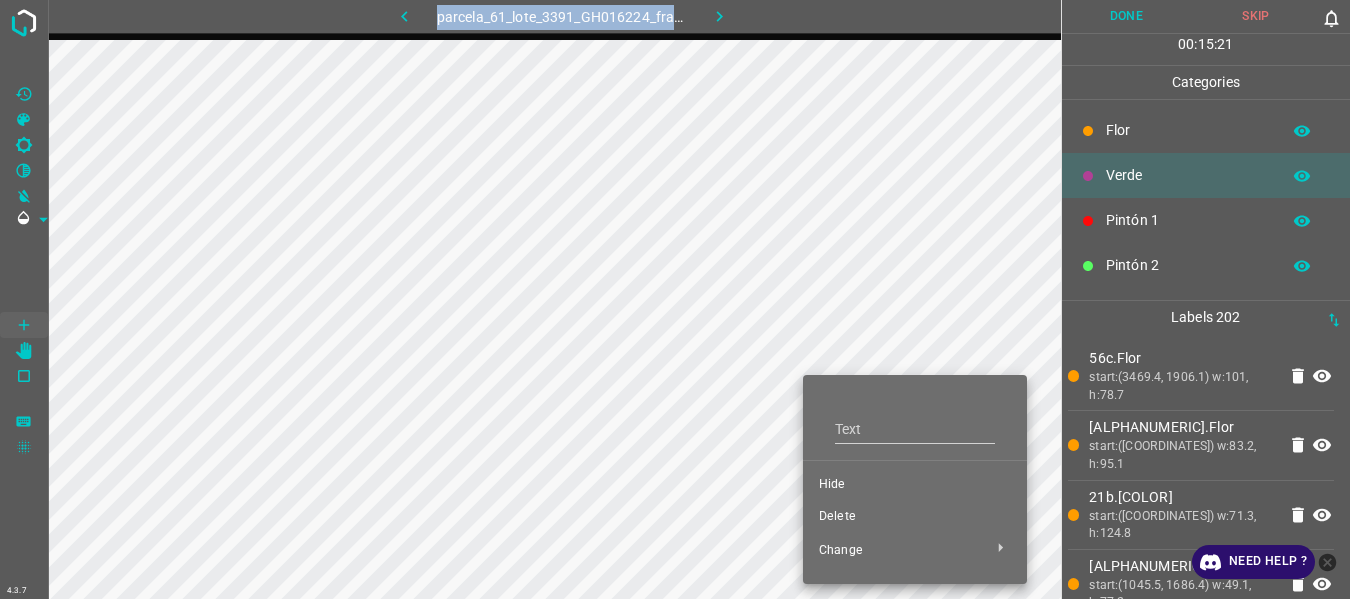 click on "Delete" at bounding box center (915, 517) 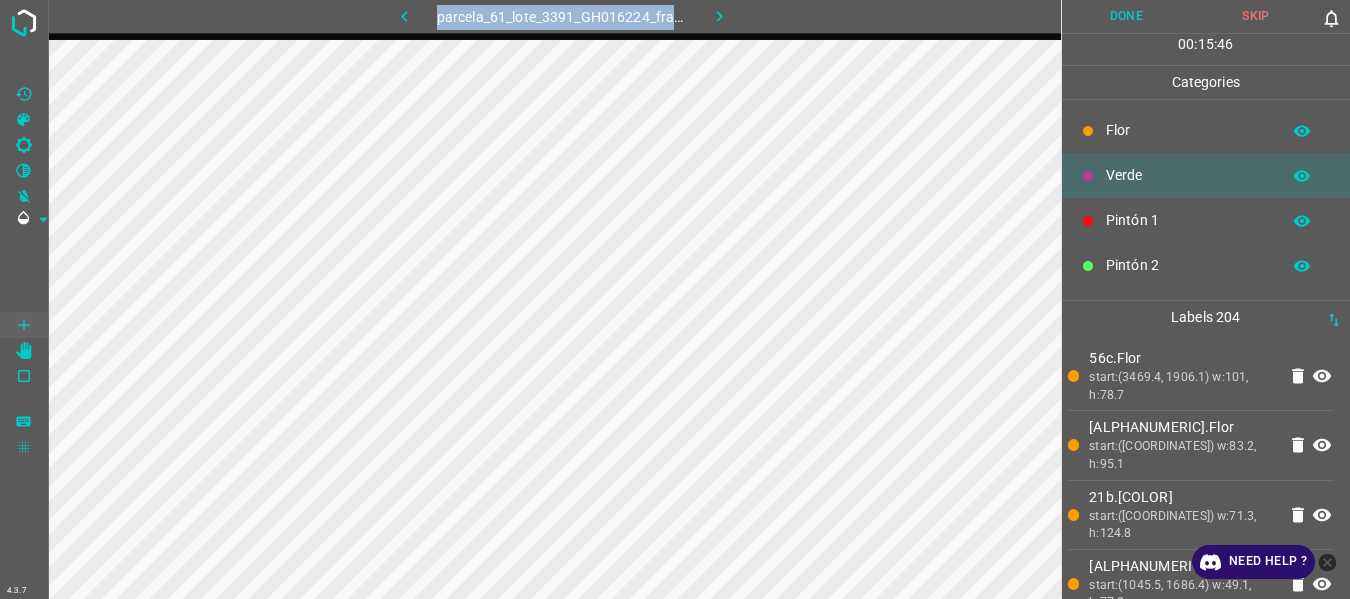 click on "Flor" at bounding box center (1188, 130) 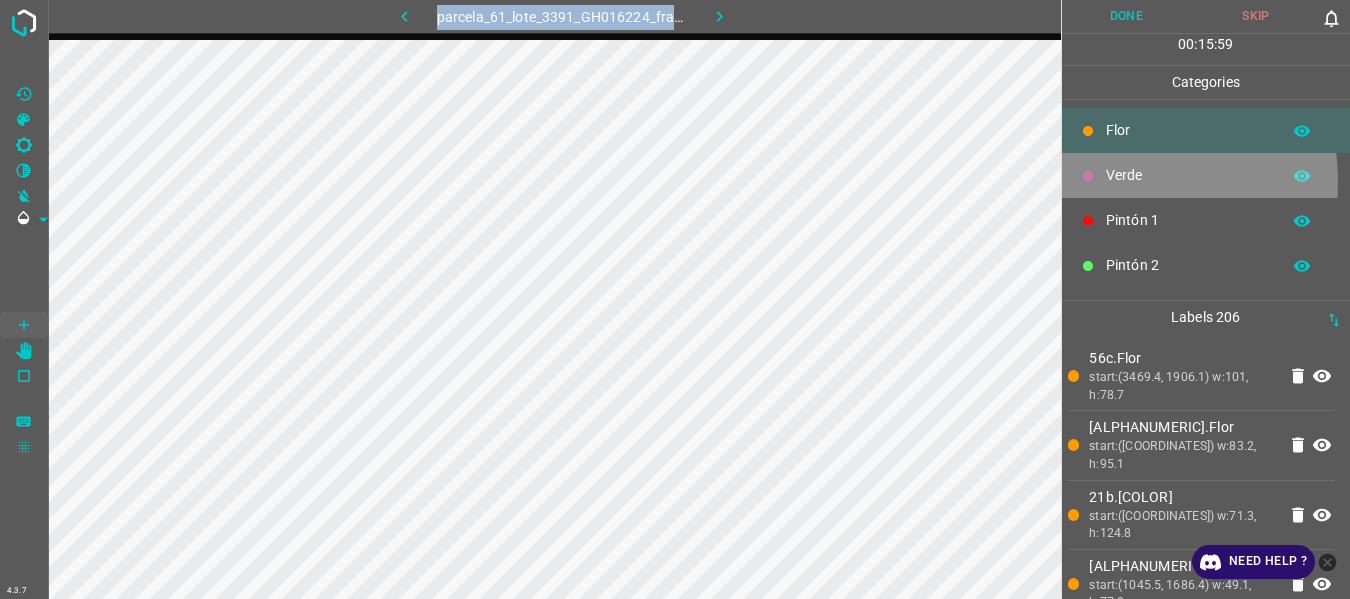 click on "Verde" at bounding box center (1188, 175) 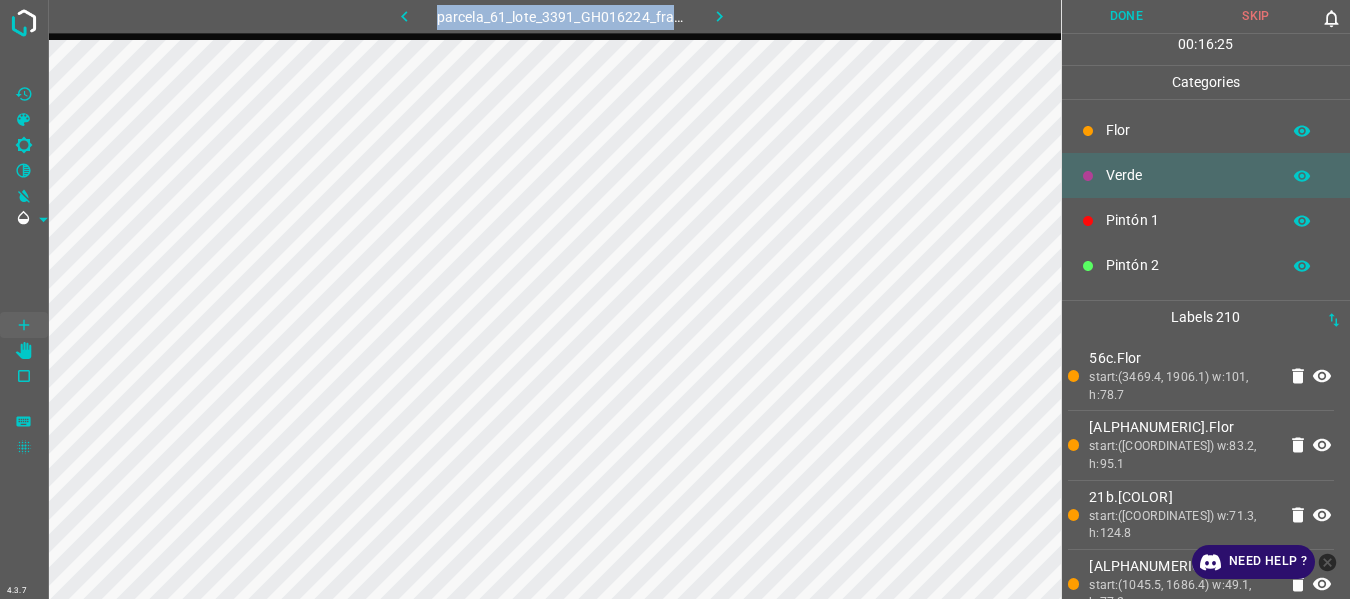 click on "Flor" at bounding box center [1188, 130] 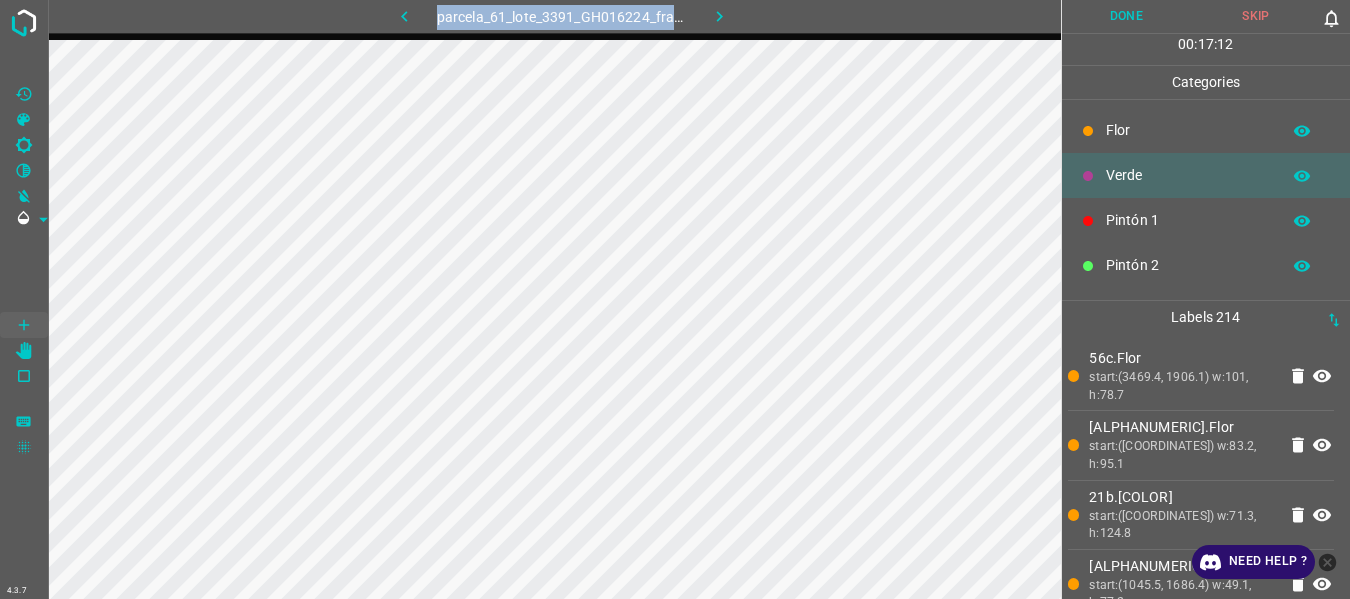 click on "Flor" at bounding box center [1188, 130] 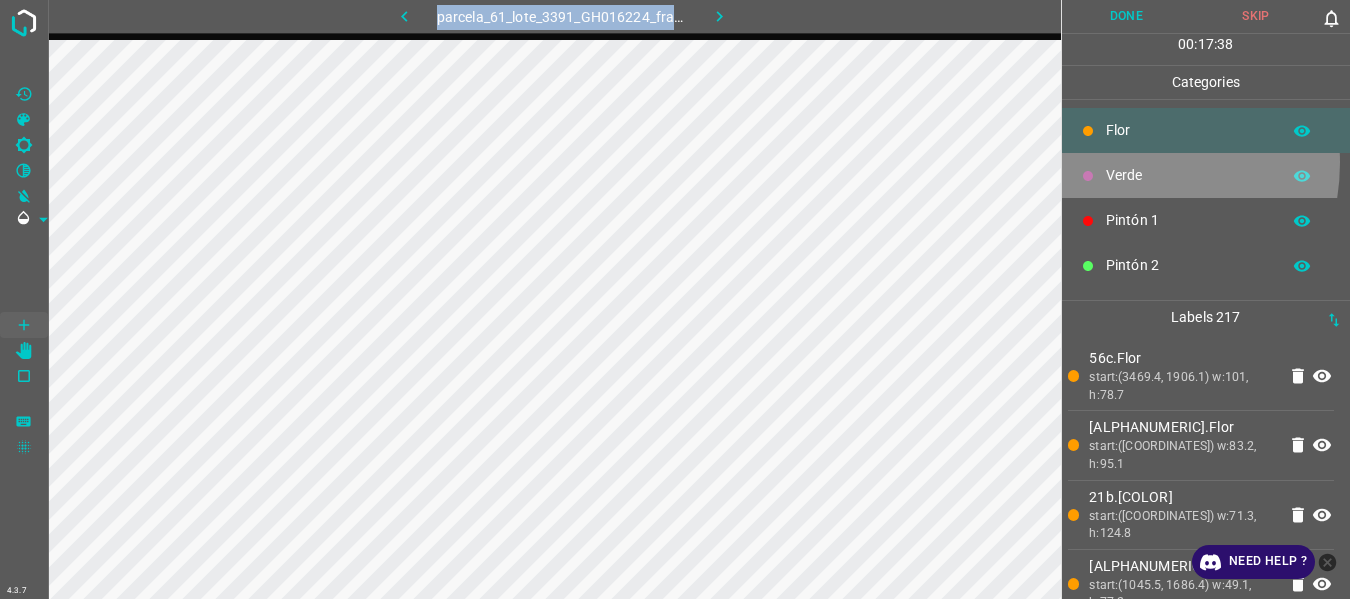 click on "Verde" at bounding box center (1206, 175) 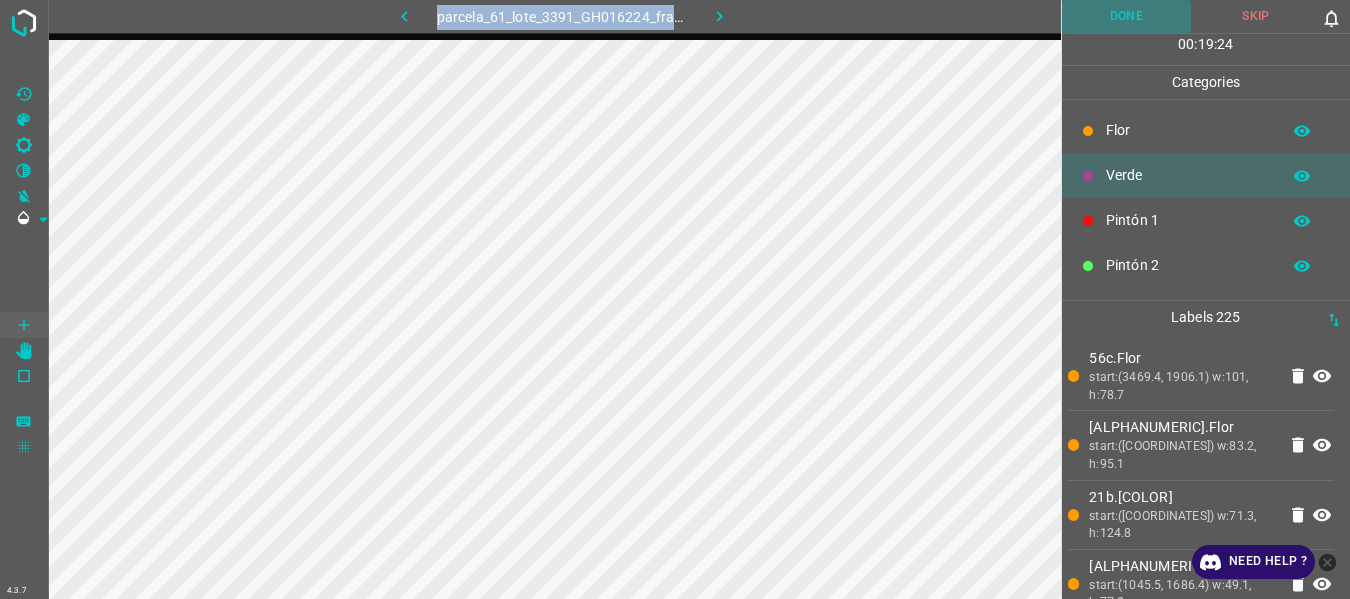 click on "Done" at bounding box center (1127, 16) 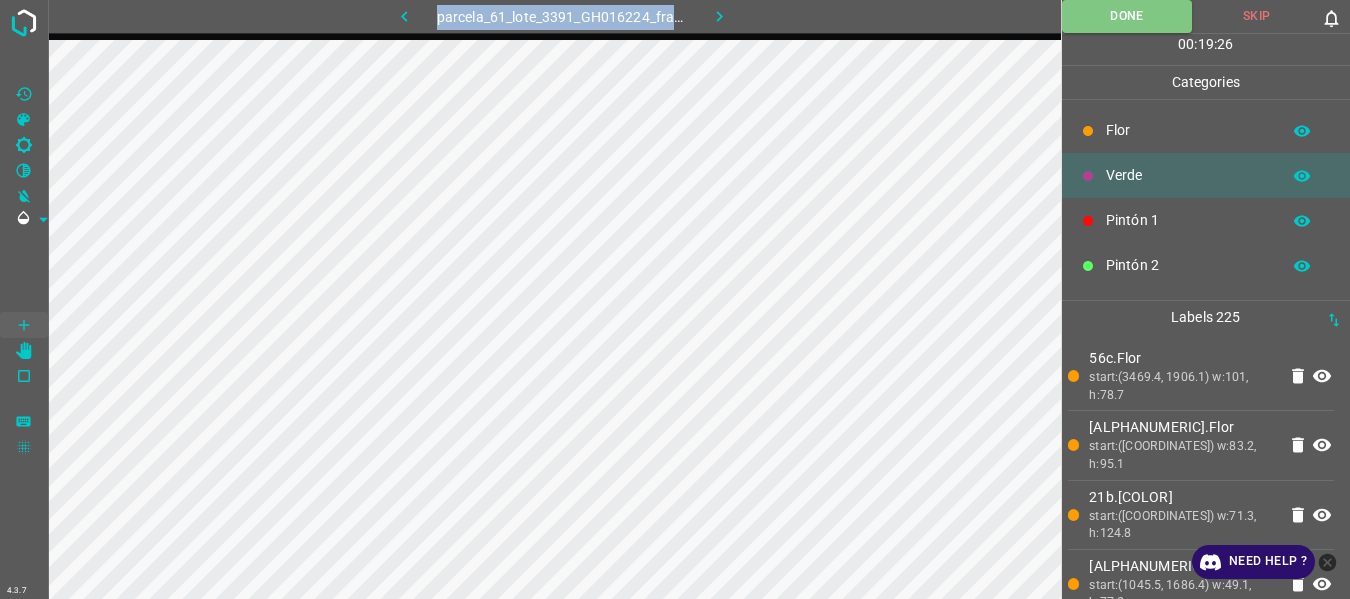 click 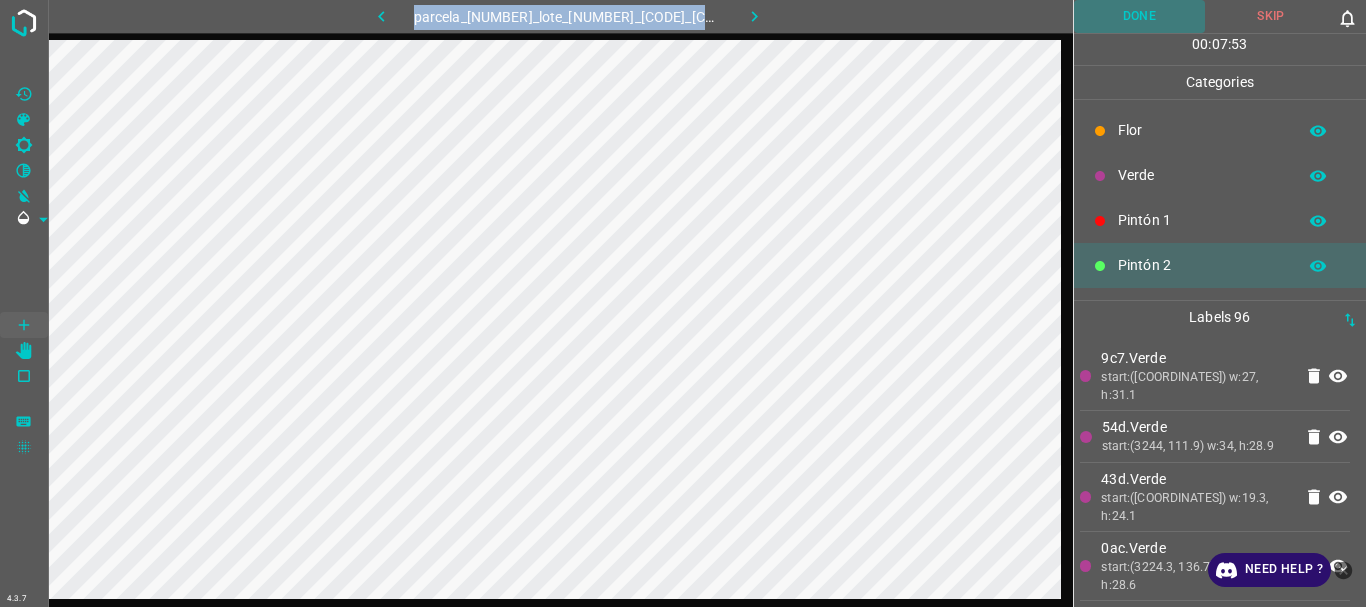 click on "Done" at bounding box center [1140, 16] 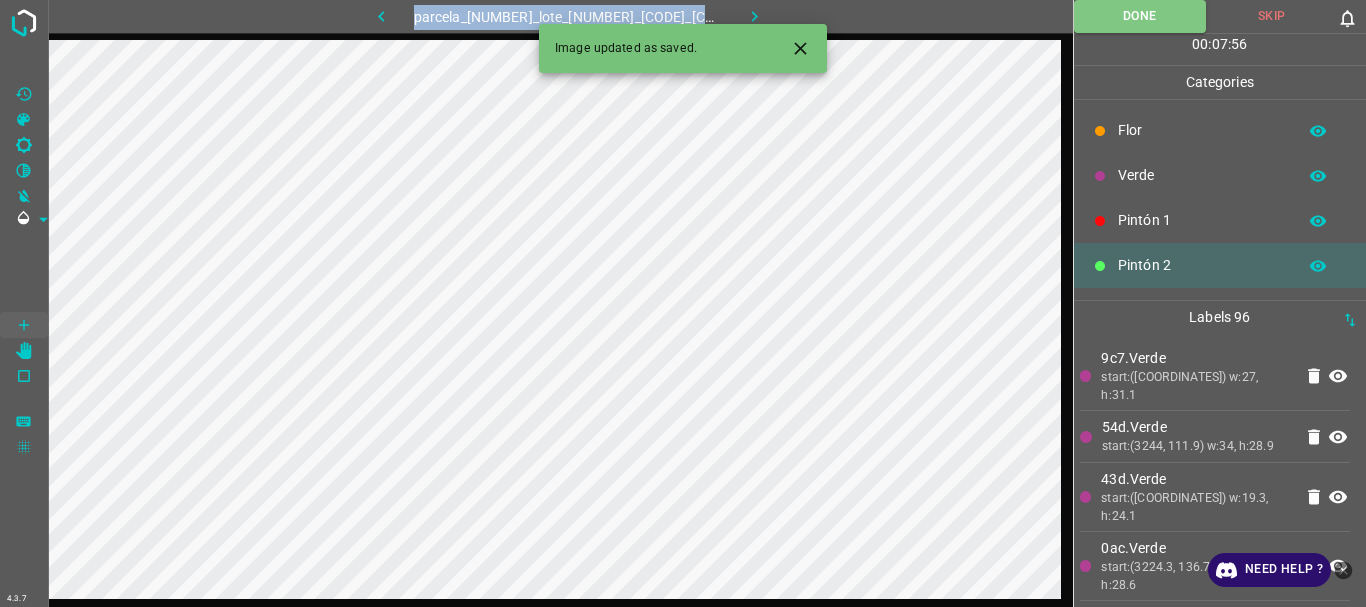 click 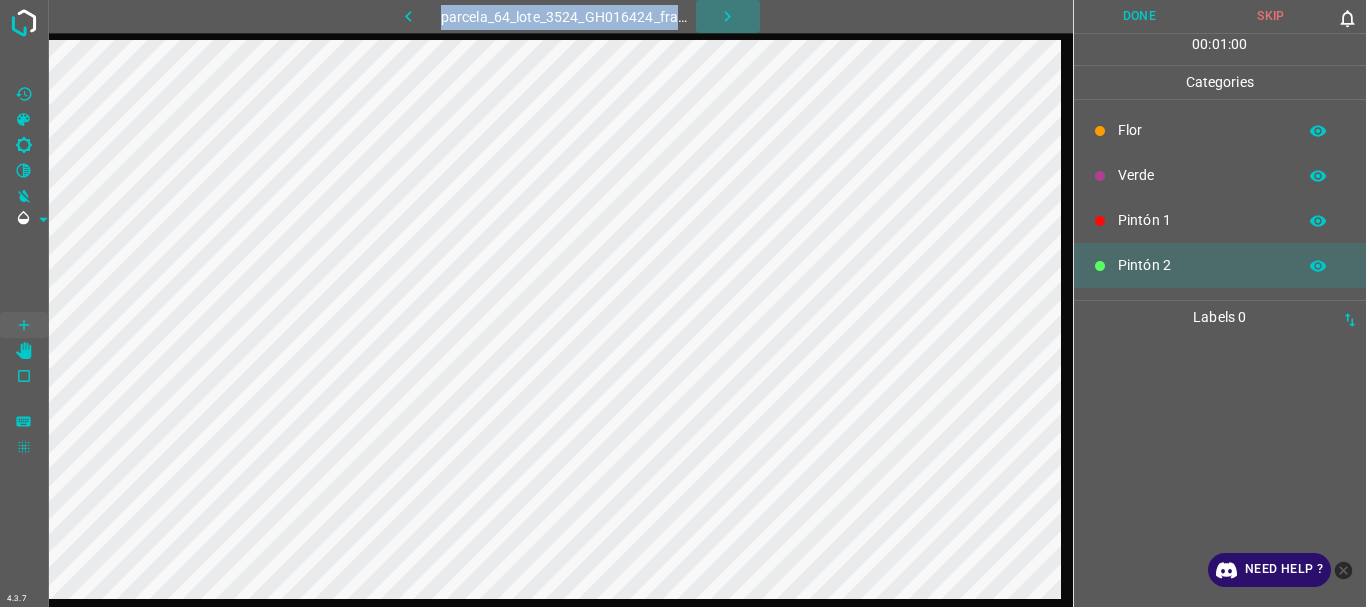click 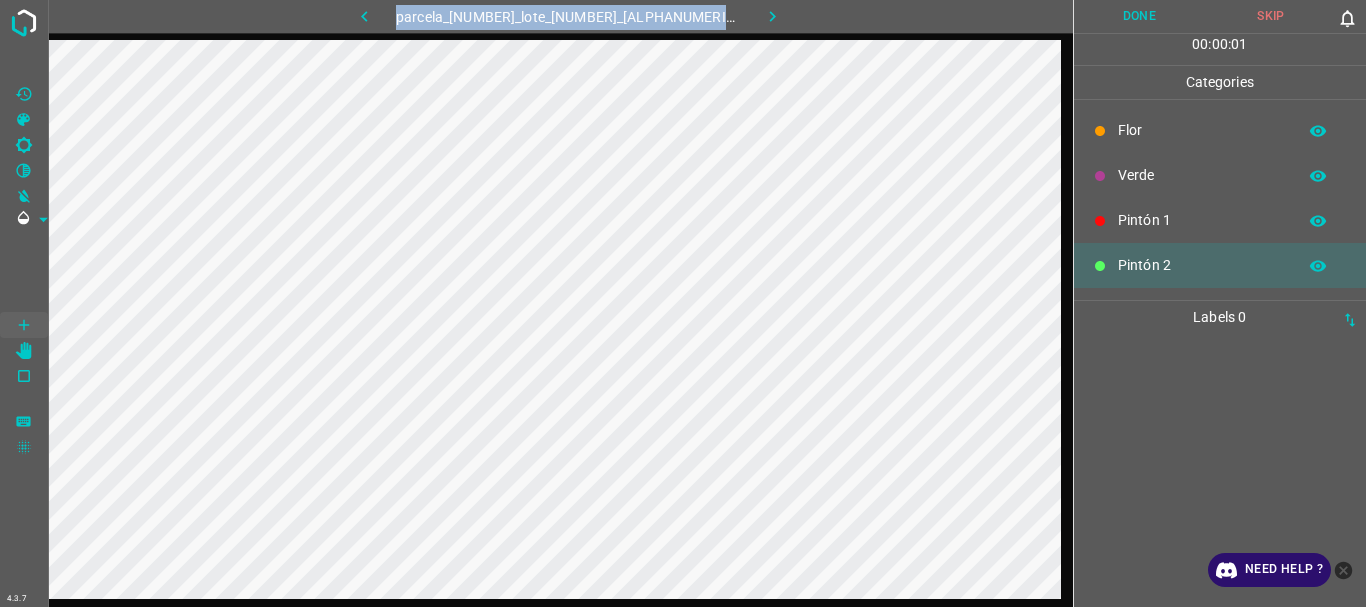 click 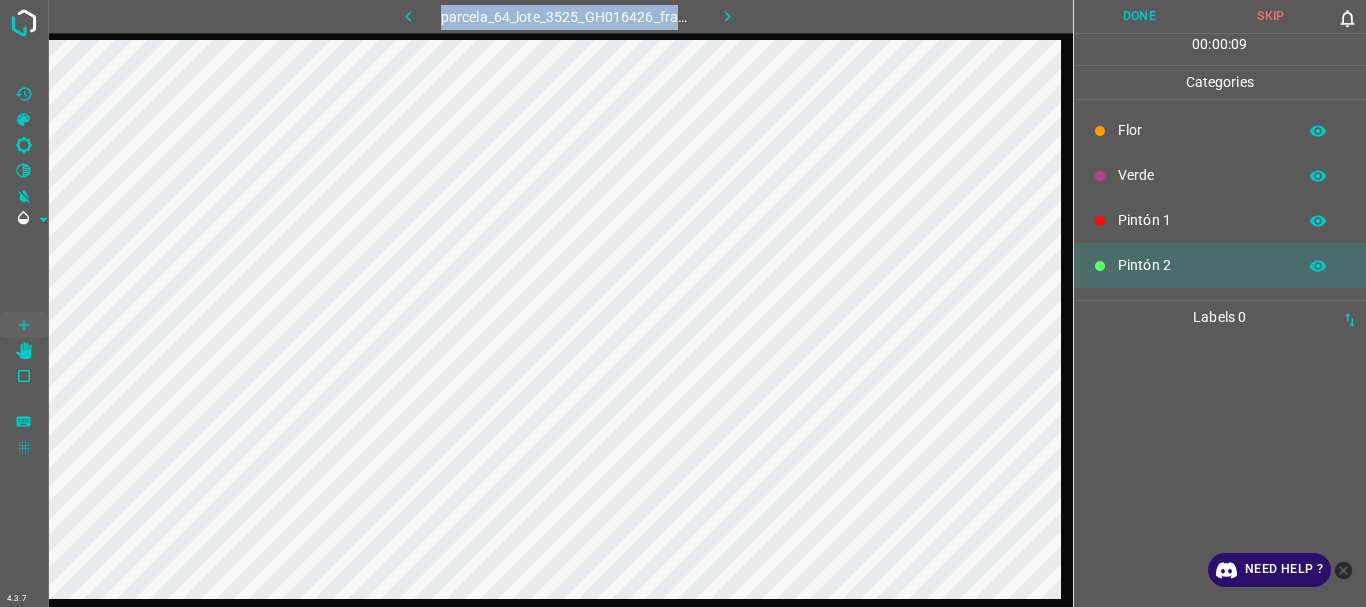 click 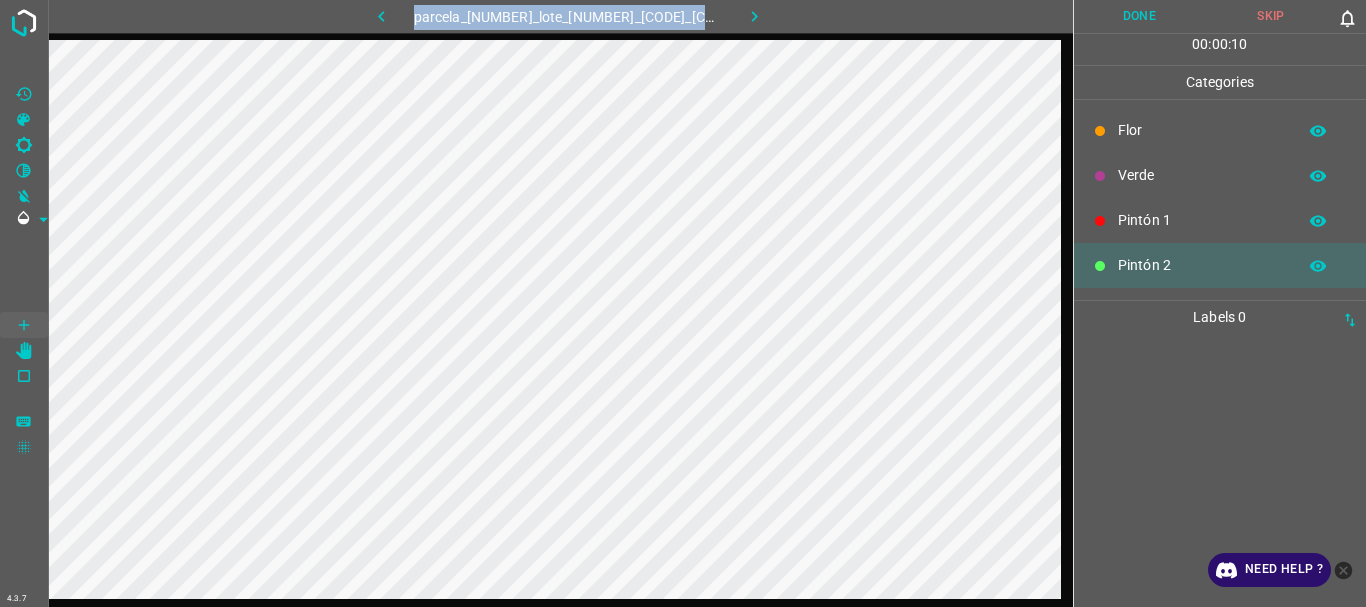 click 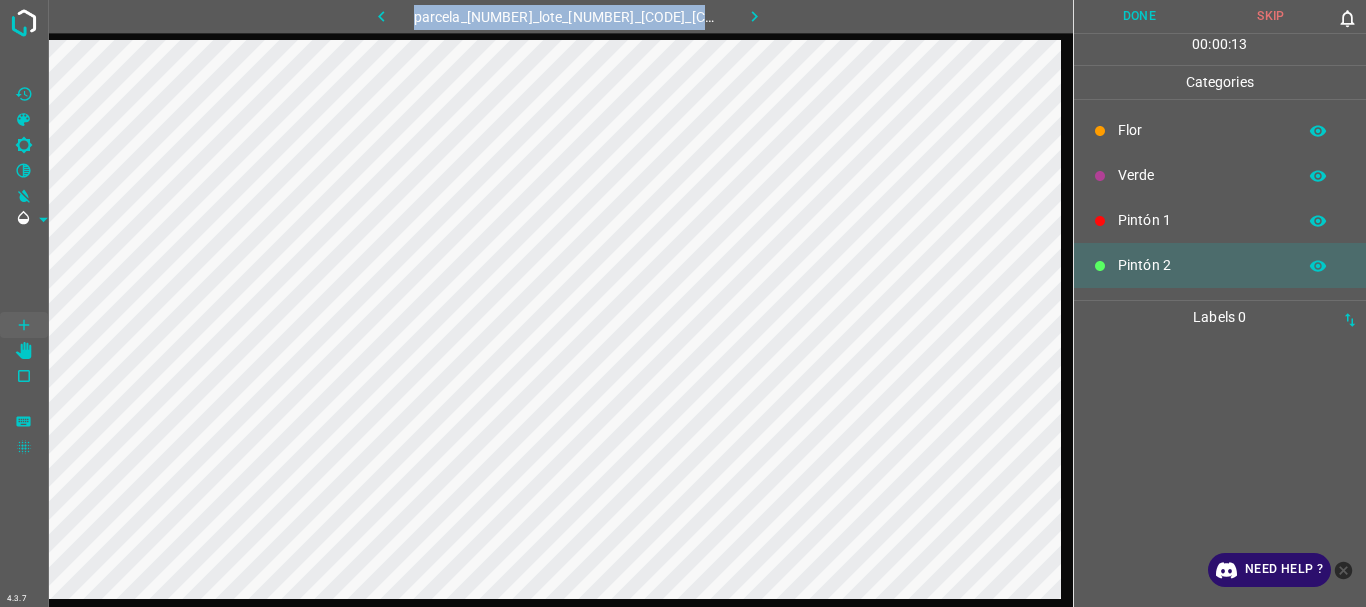 click on "Flor" at bounding box center (1202, 130) 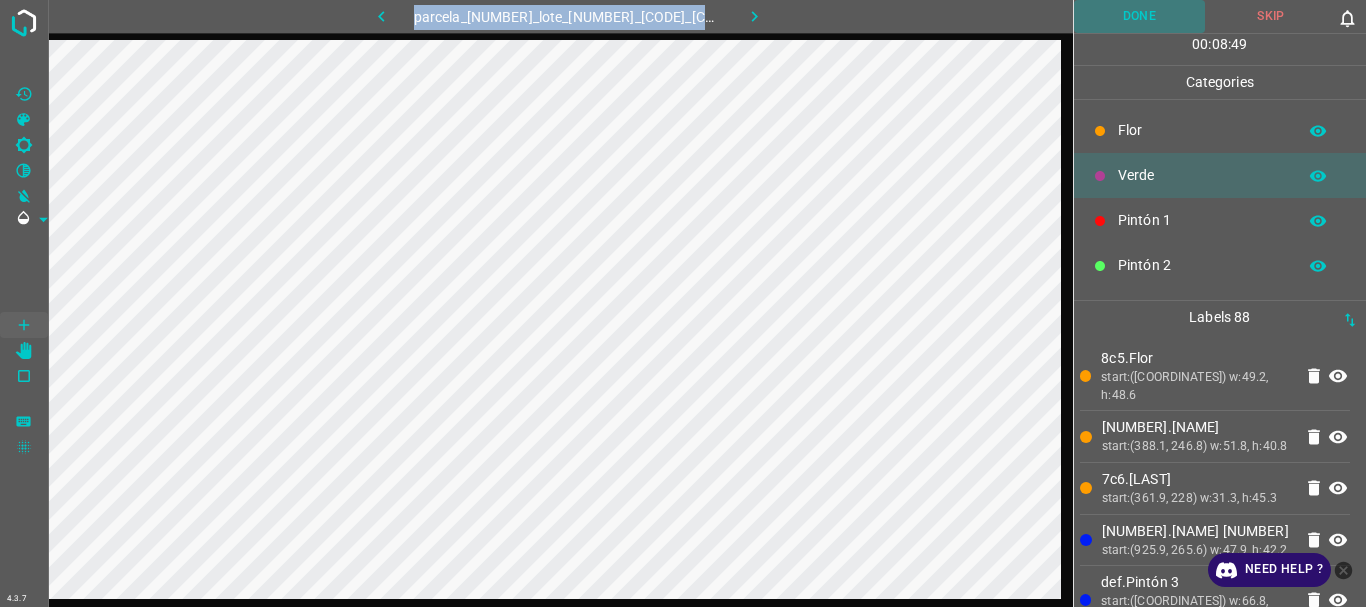 click on "Done" at bounding box center (1140, 16) 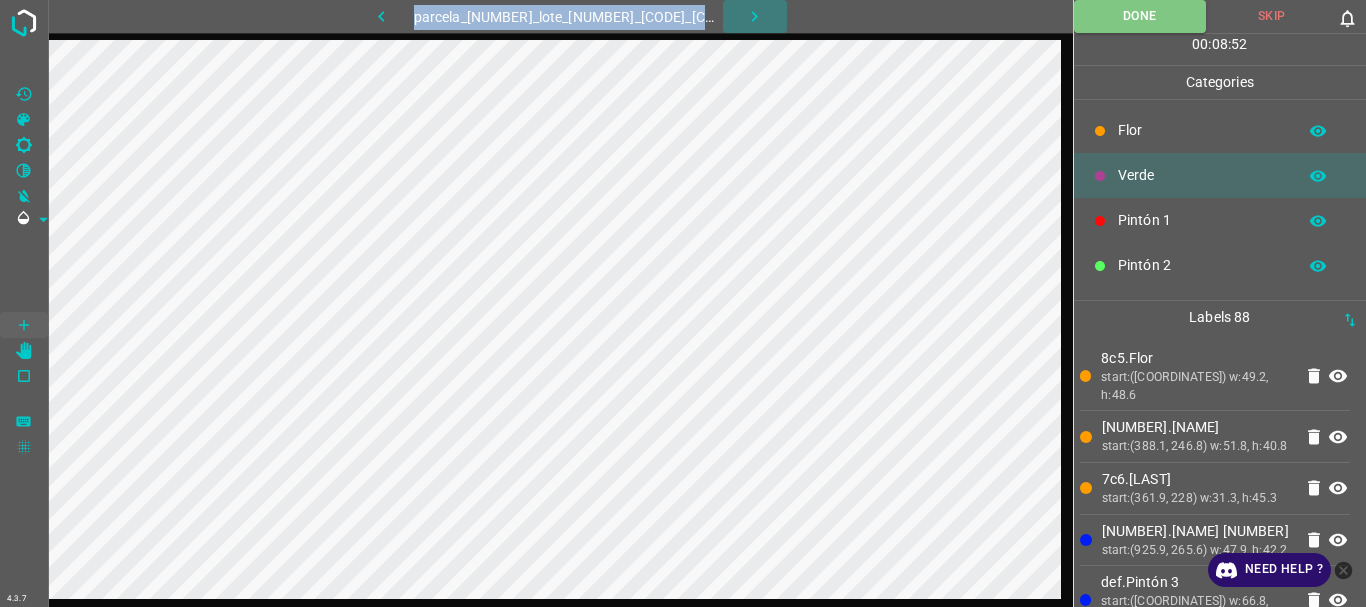click 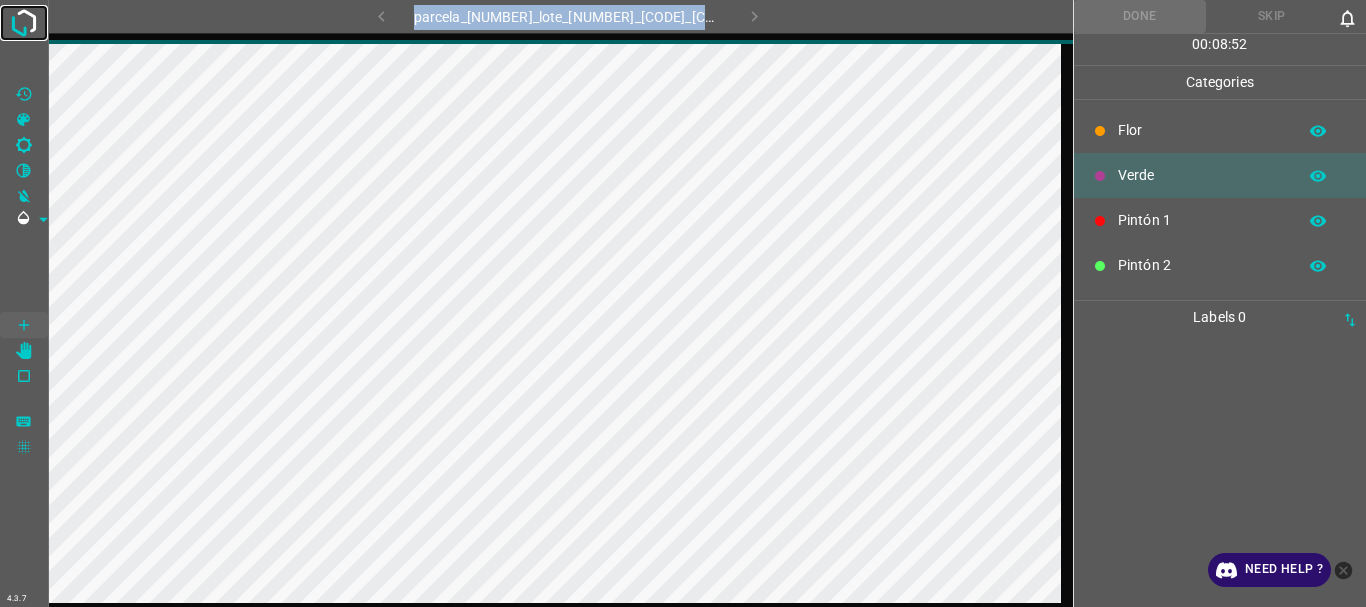 click at bounding box center [24, 23] 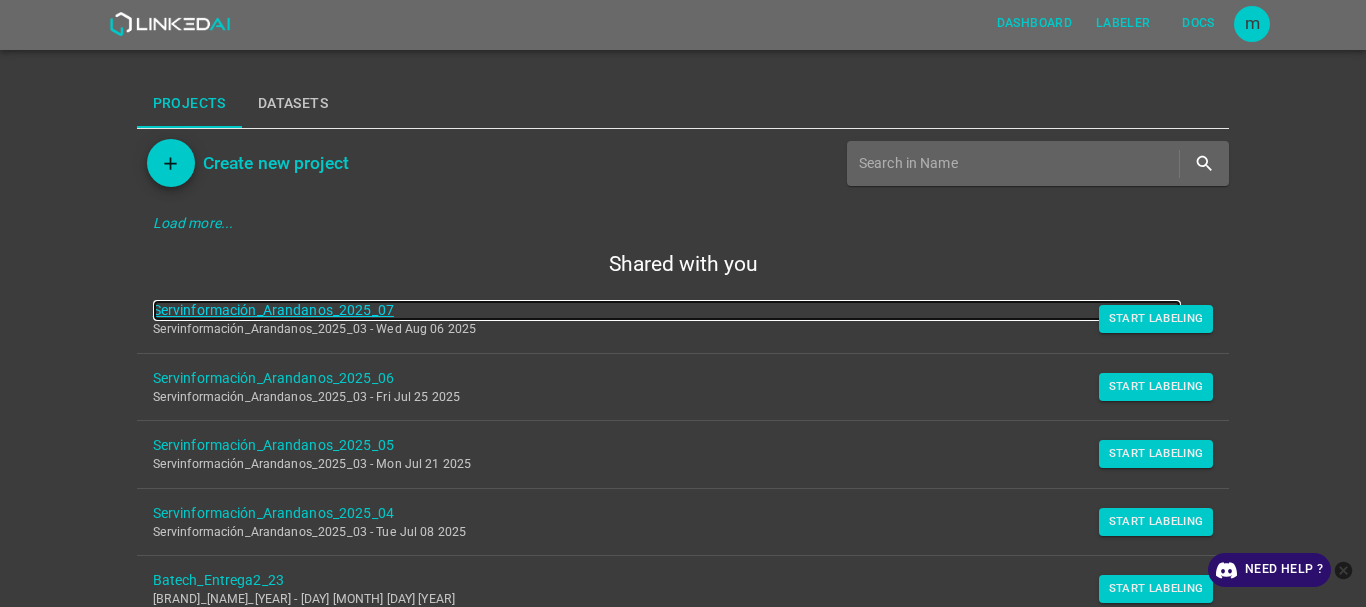 click on "Servinformación_Arandanos_2025_07" at bounding box center (667, 310) 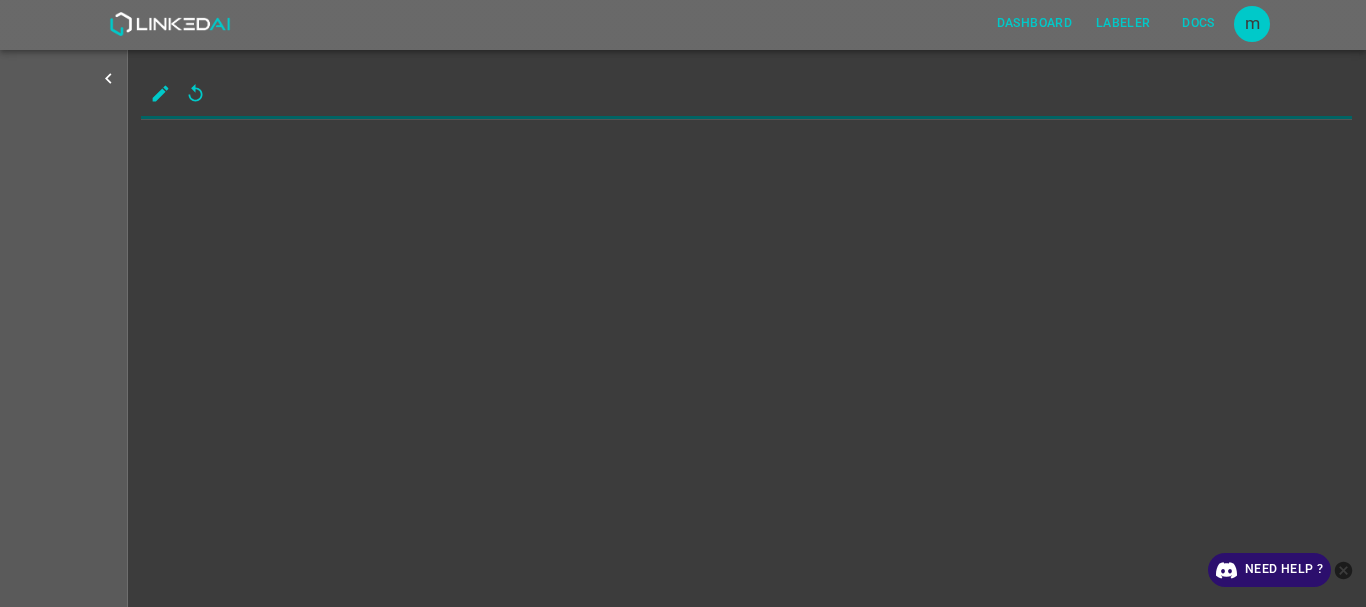 scroll, scrollTop: 0, scrollLeft: 0, axis: both 